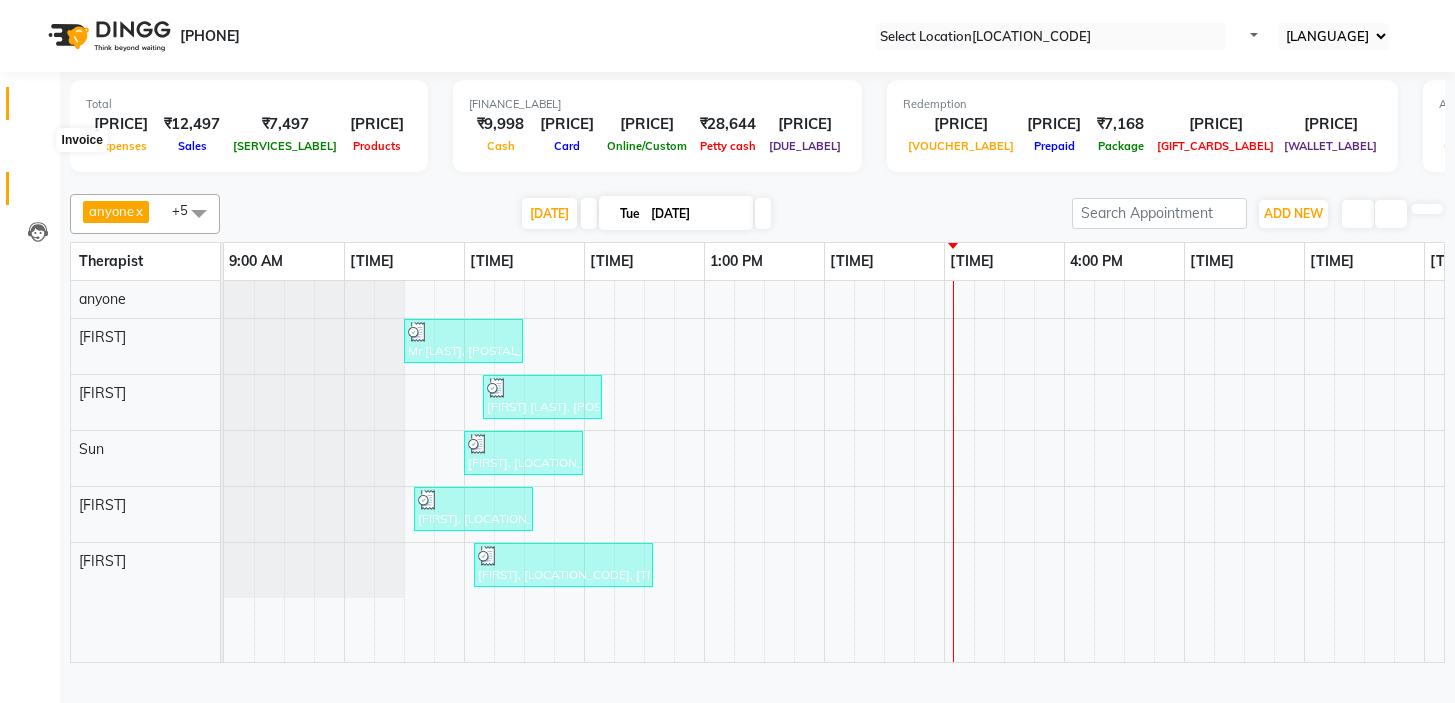 scroll, scrollTop: 0, scrollLeft: 0, axis: both 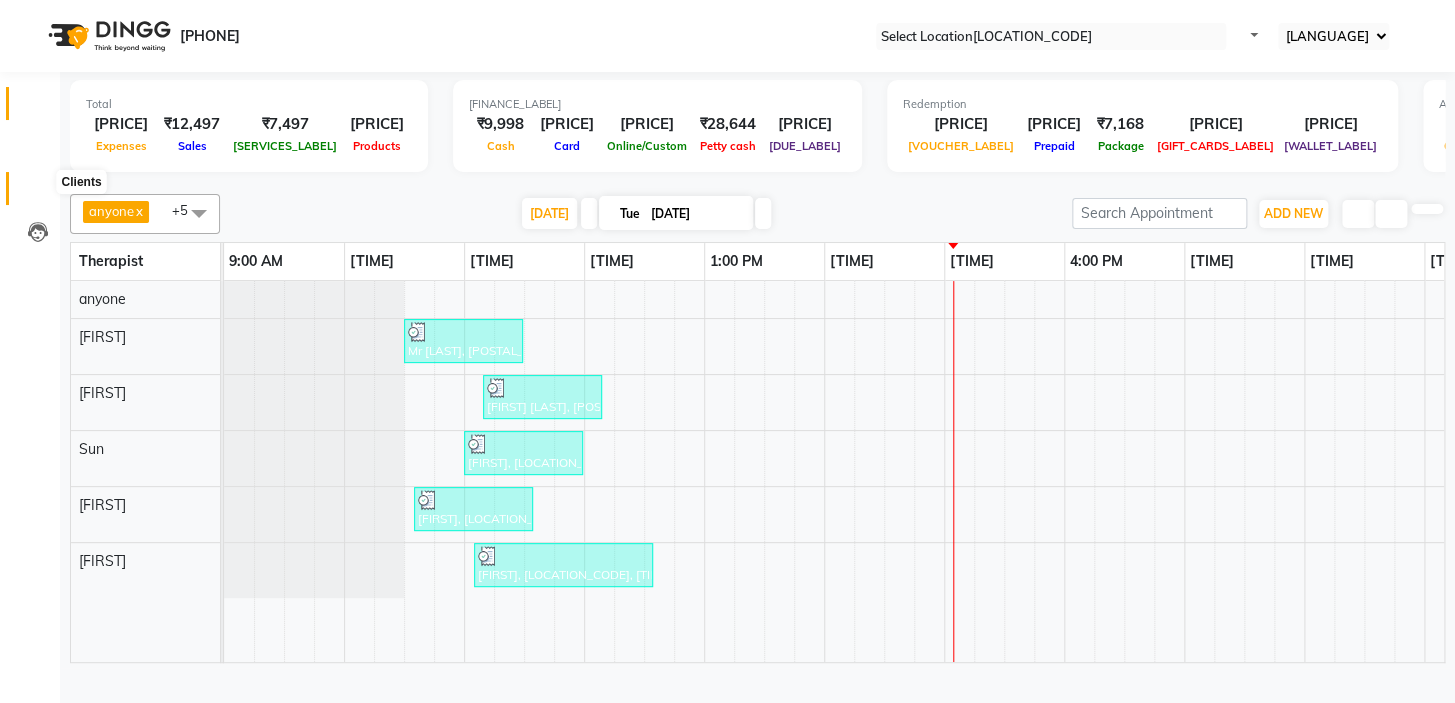 click at bounding box center (37, 193) 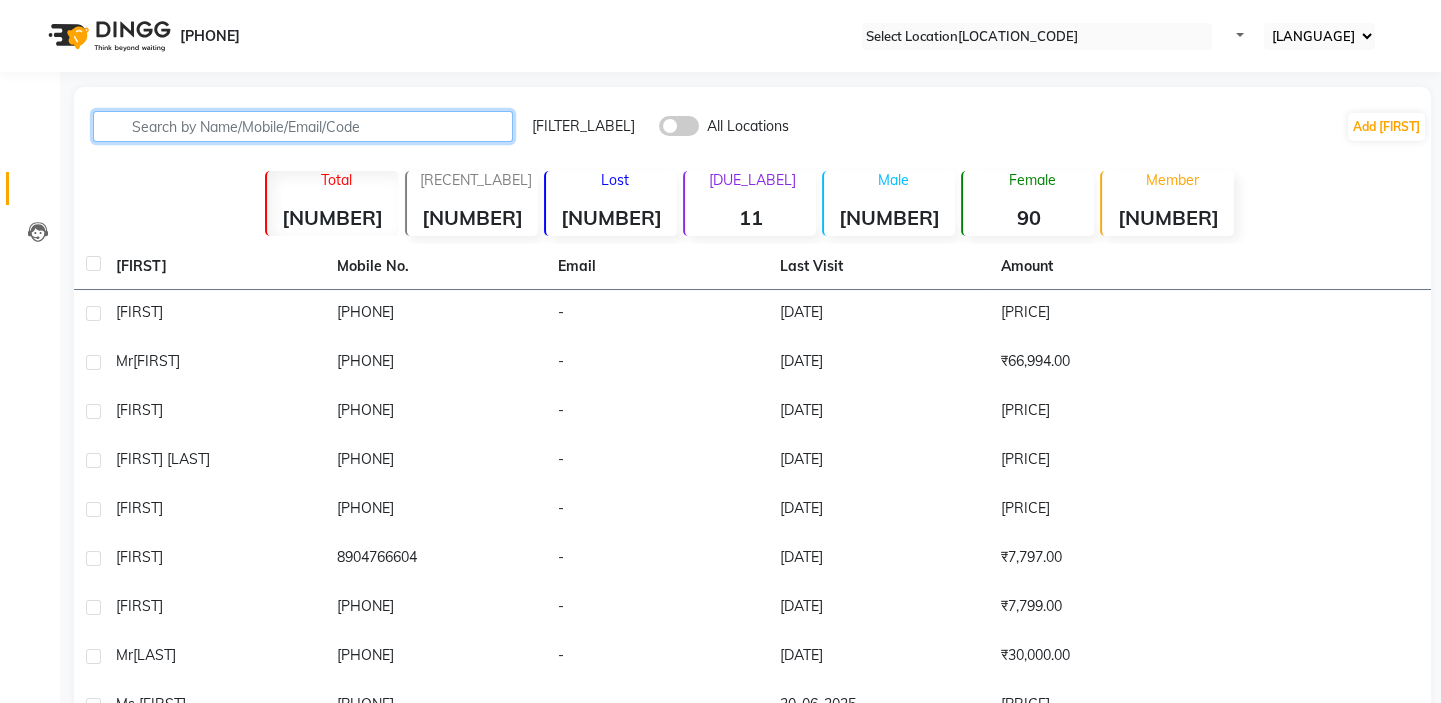 click at bounding box center (303, 126) 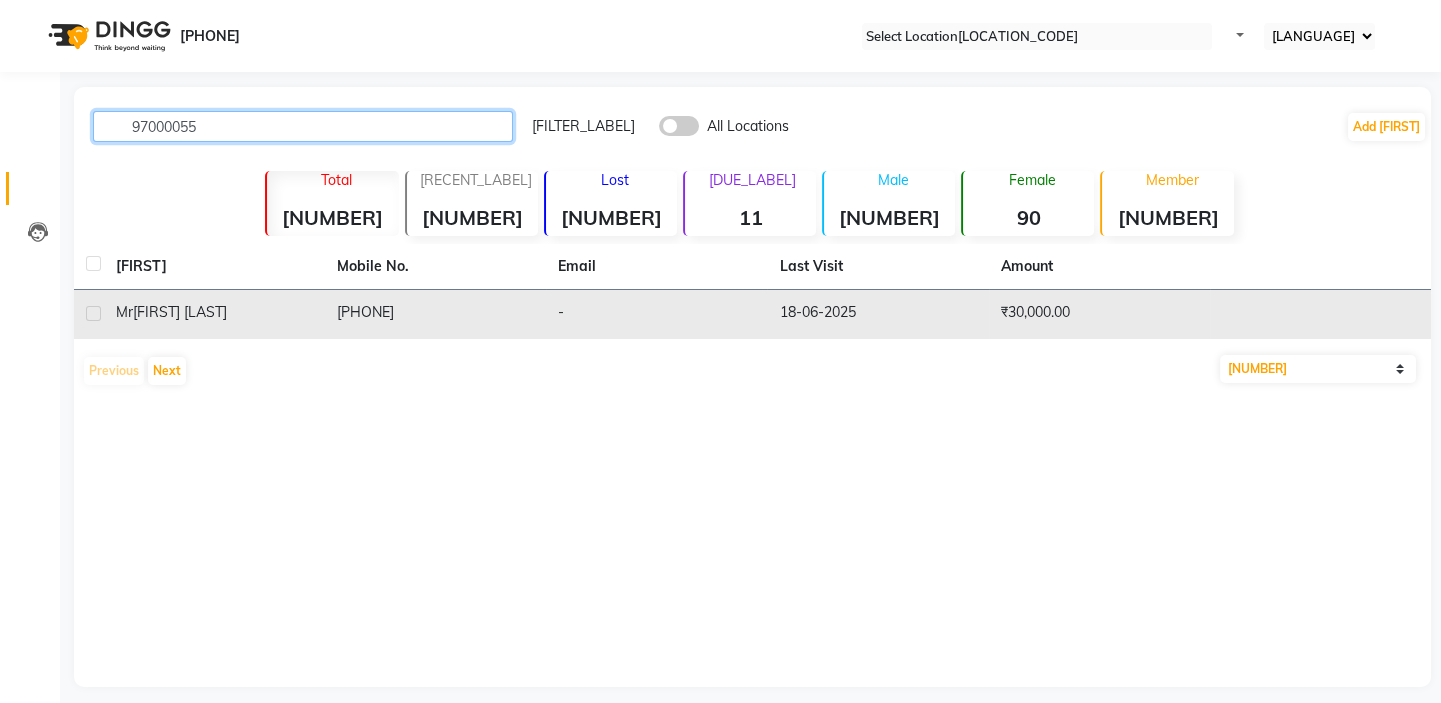 type on "97000055" 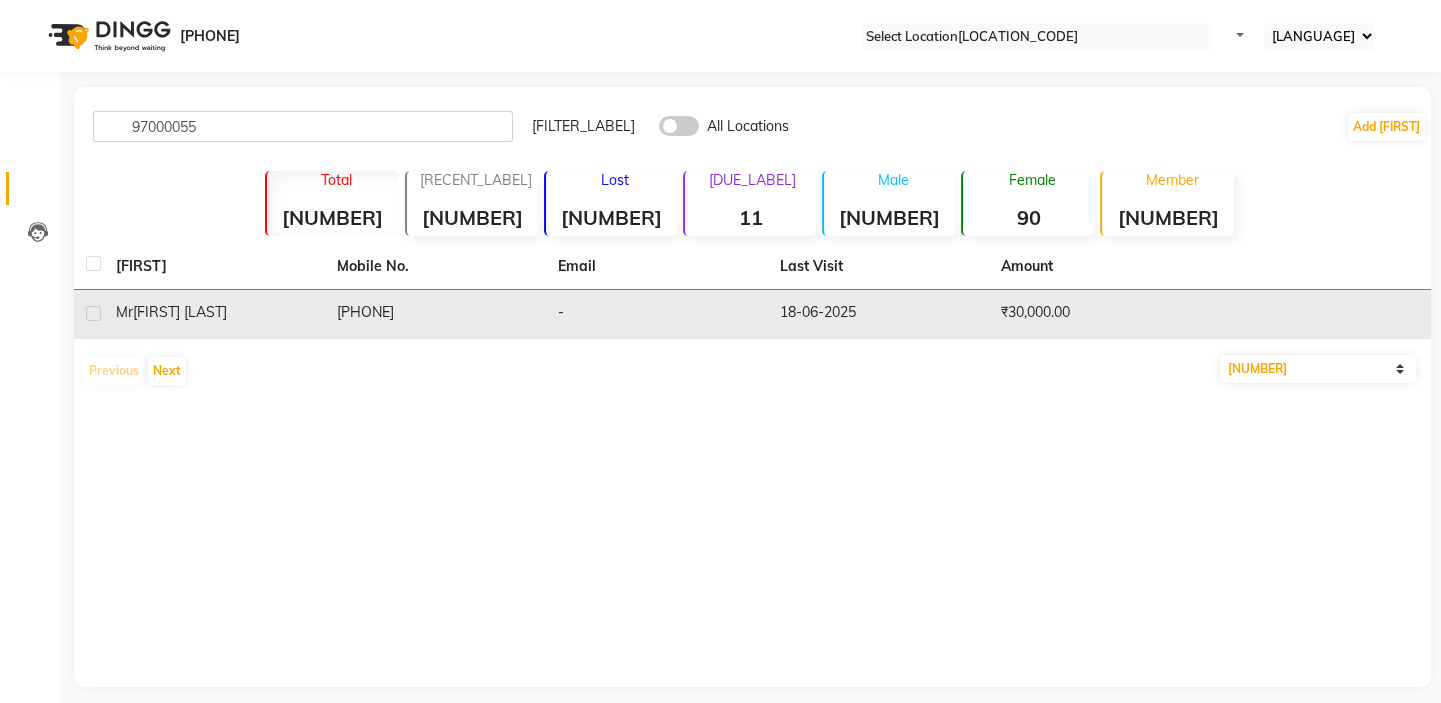 click on "[PHONE]" at bounding box center (435, 314) 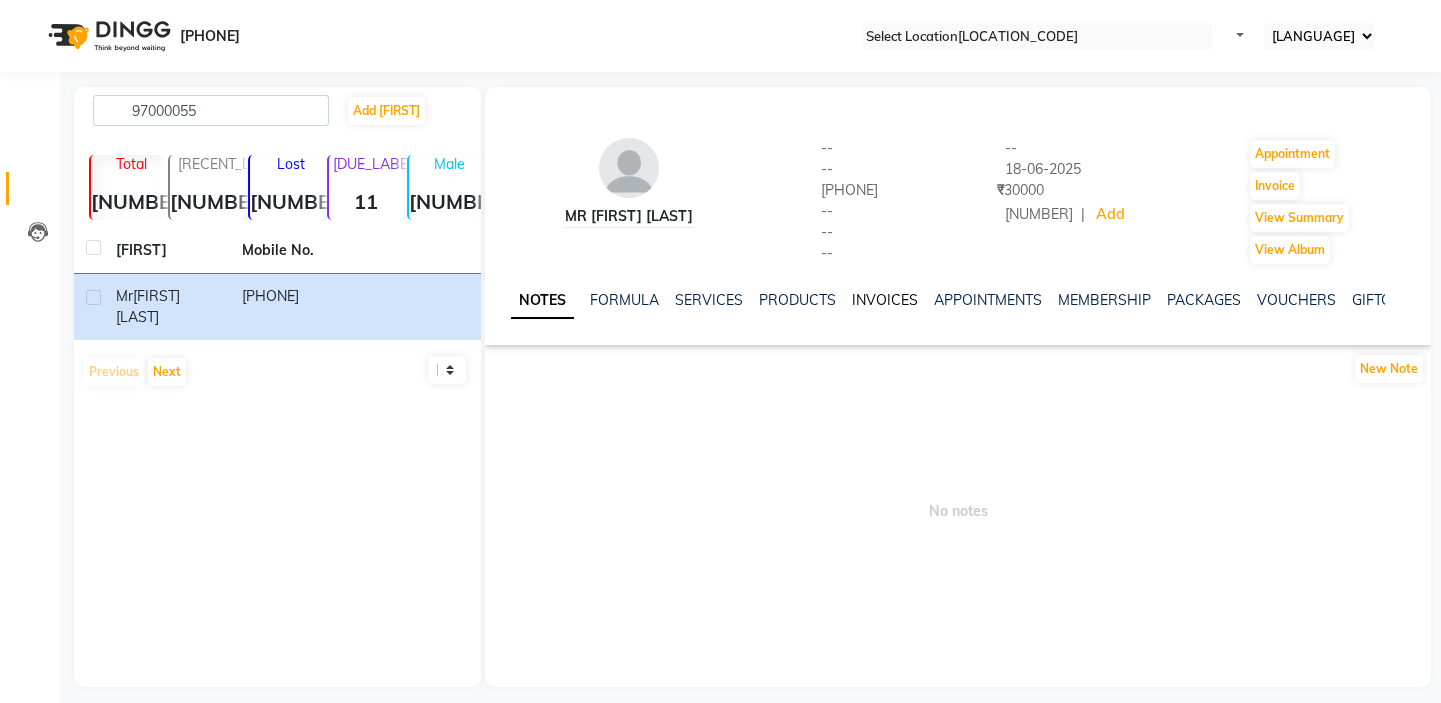 click on "INVOICES" at bounding box center (885, 300) 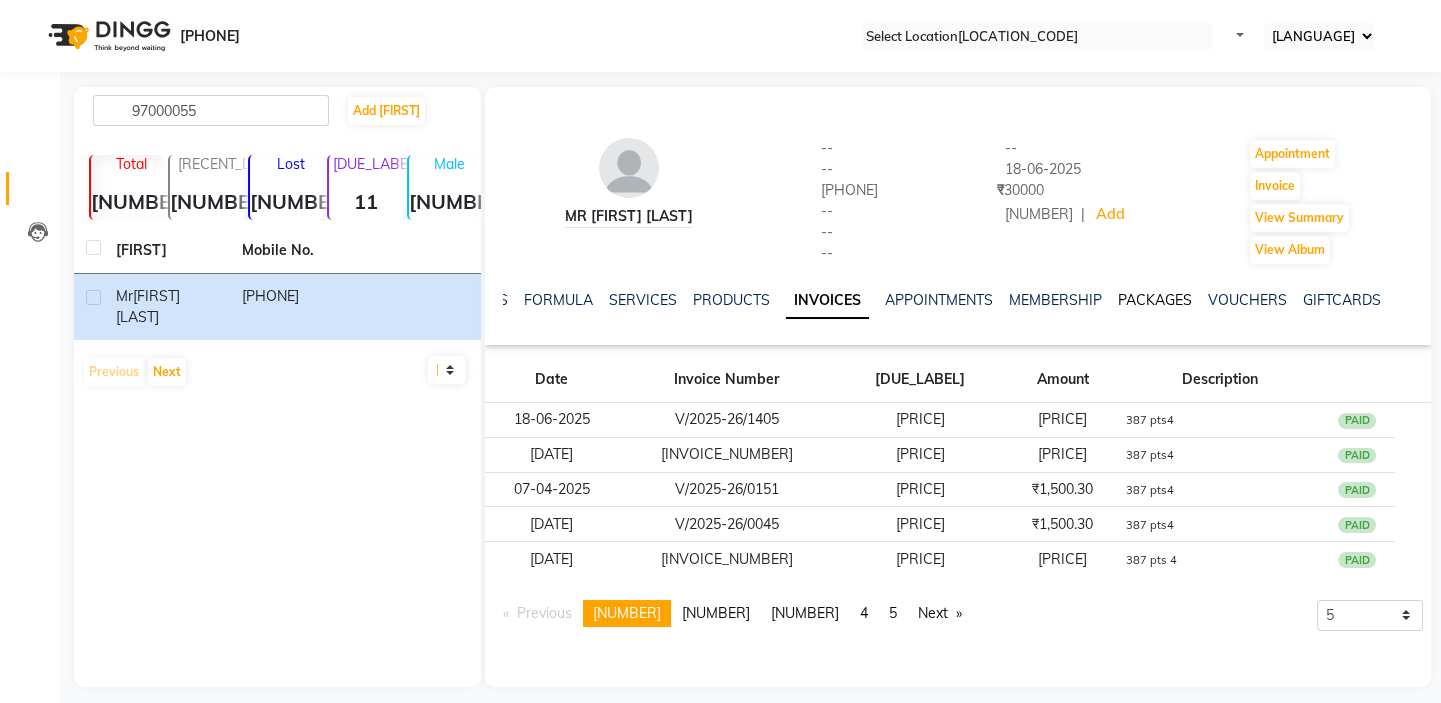 click on "PACKAGES" at bounding box center (1155, 300) 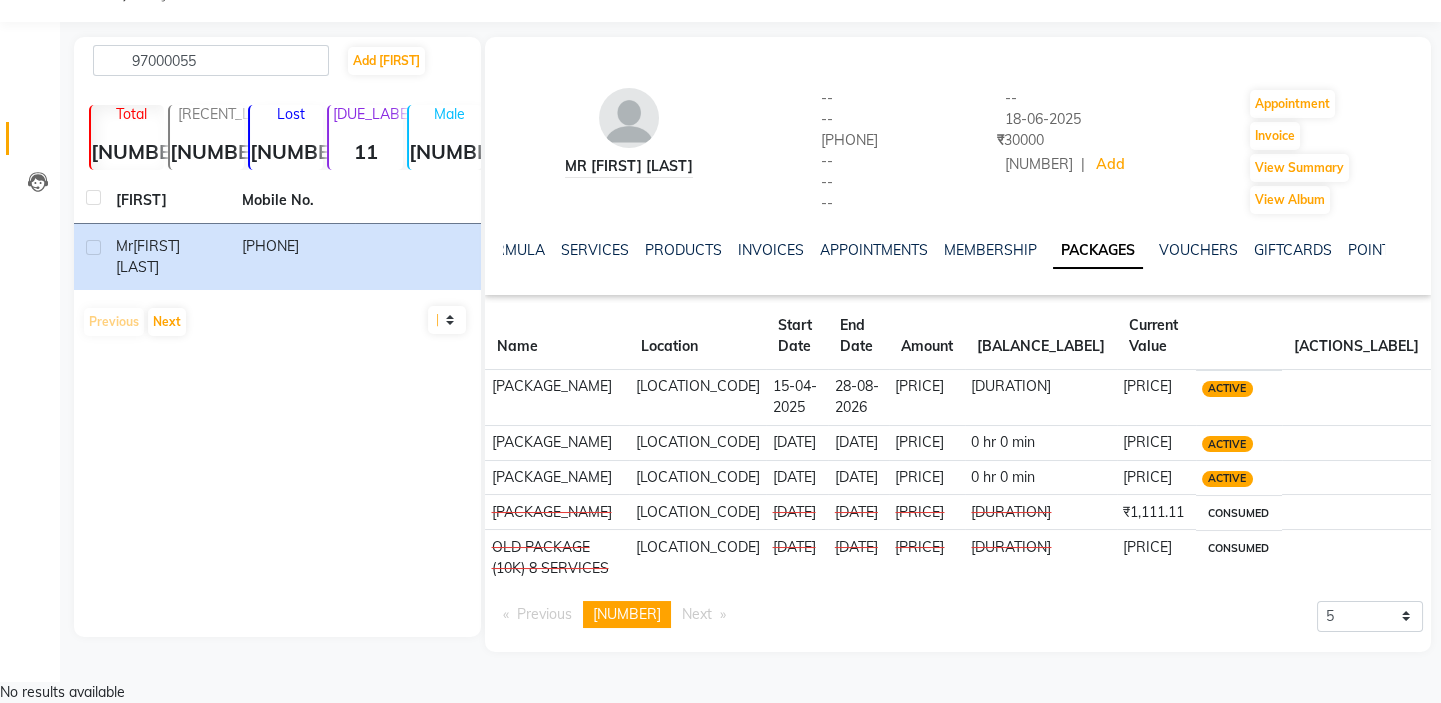 scroll, scrollTop: 108, scrollLeft: 0, axis: vertical 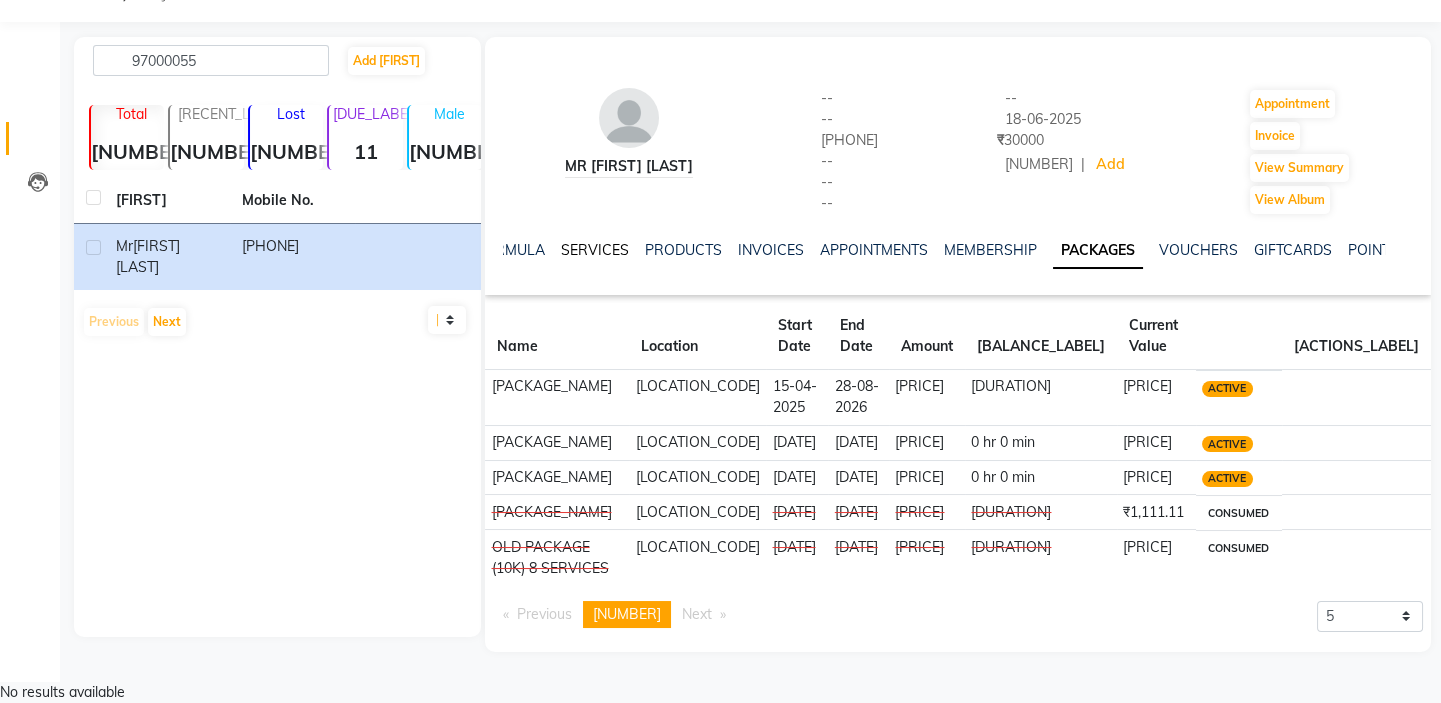 click on "SERVICES" at bounding box center [595, 250] 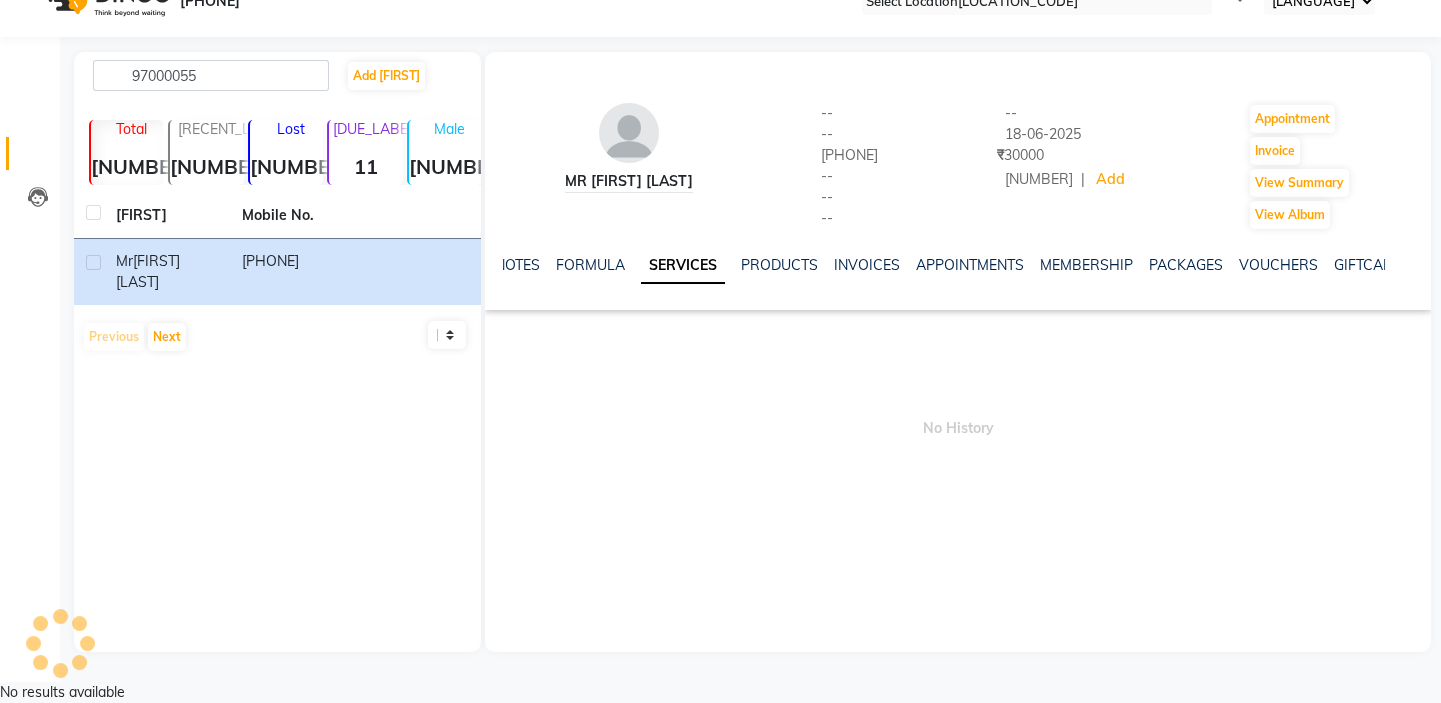 scroll, scrollTop: 14, scrollLeft: 0, axis: vertical 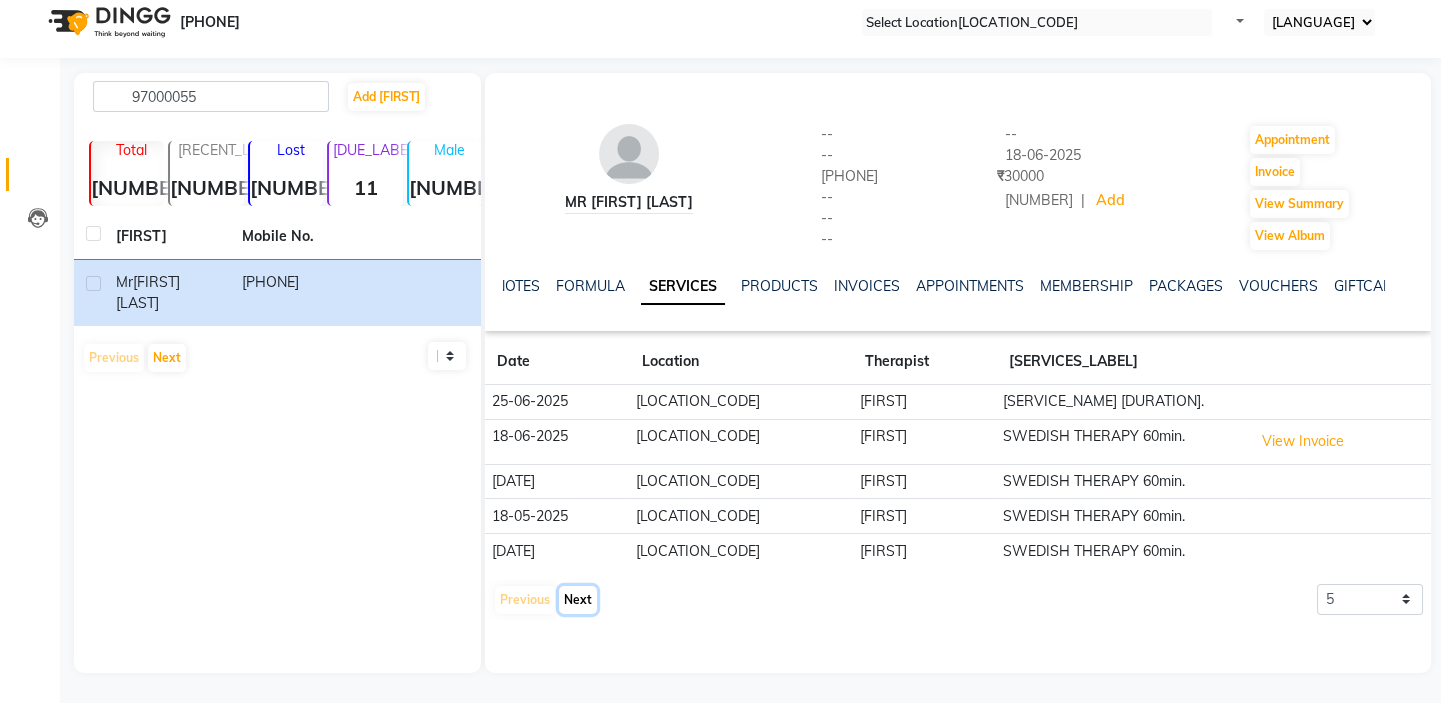 click on "Next" at bounding box center [578, 600] 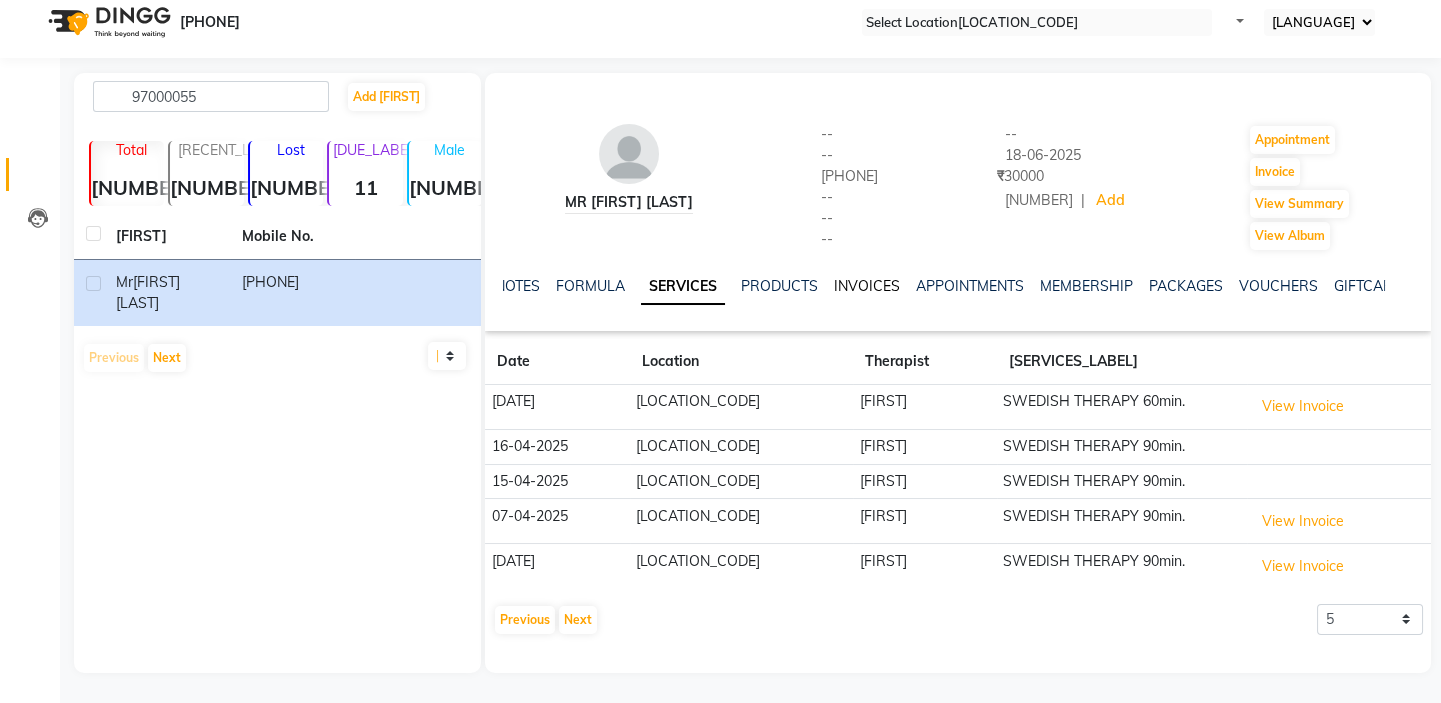 click on "INVOICES" at bounding box center [867, 286] 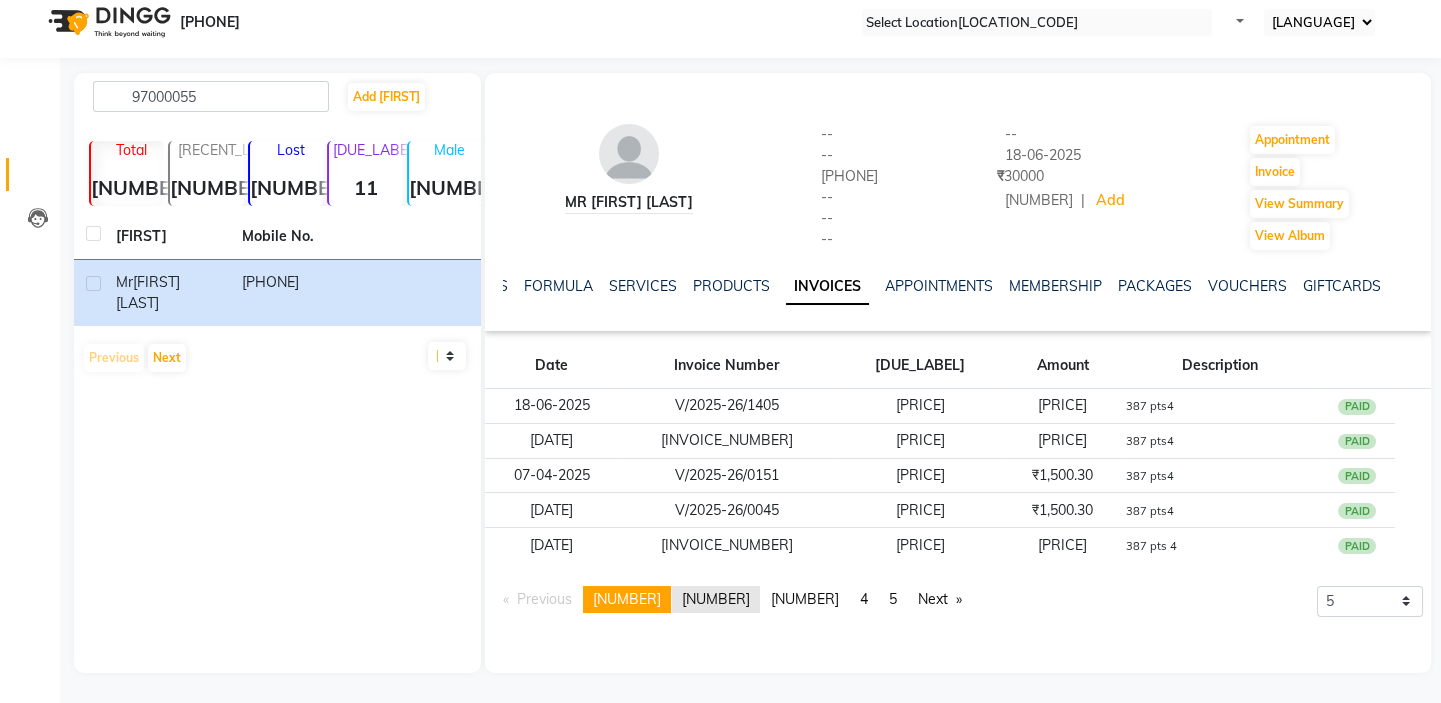 click on "[NUMBER]" at bounding box center [716, 599] 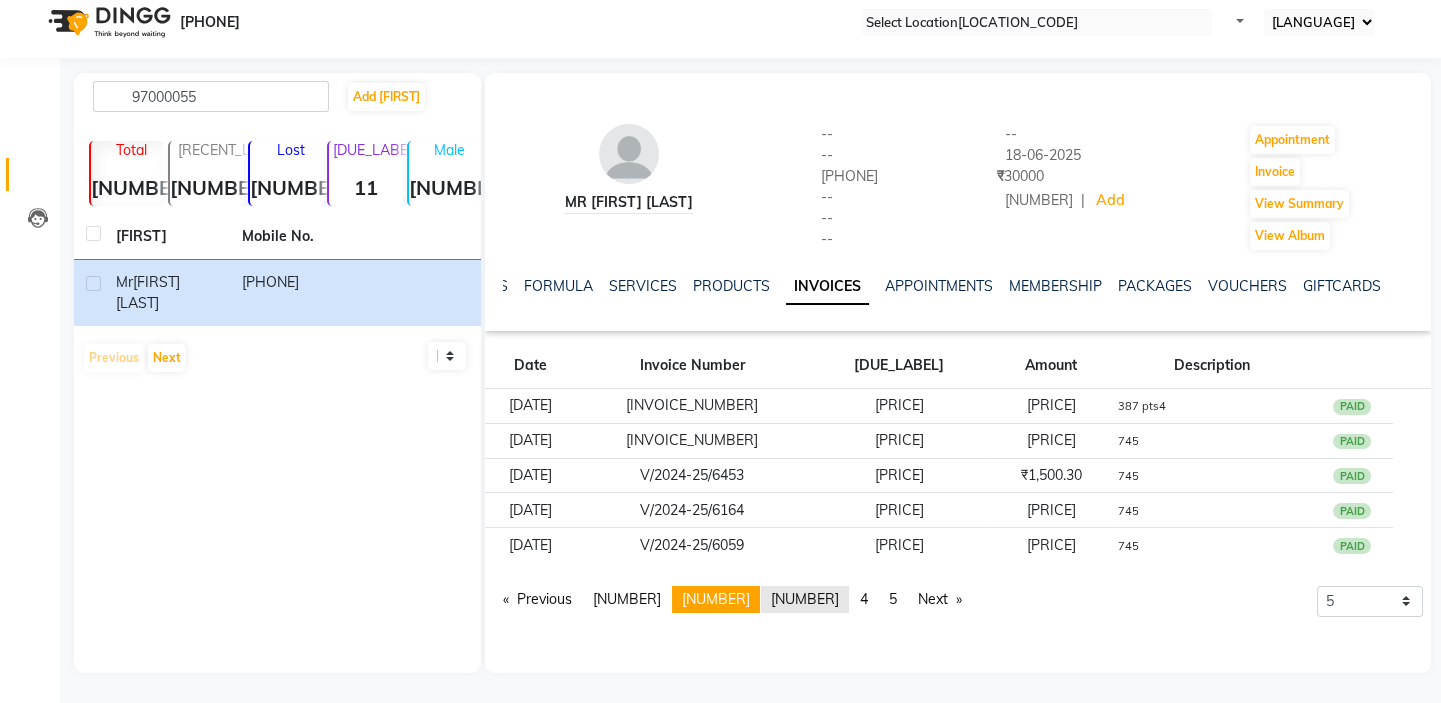 click on "[NUMBER]" at bounding box center [627, 599] 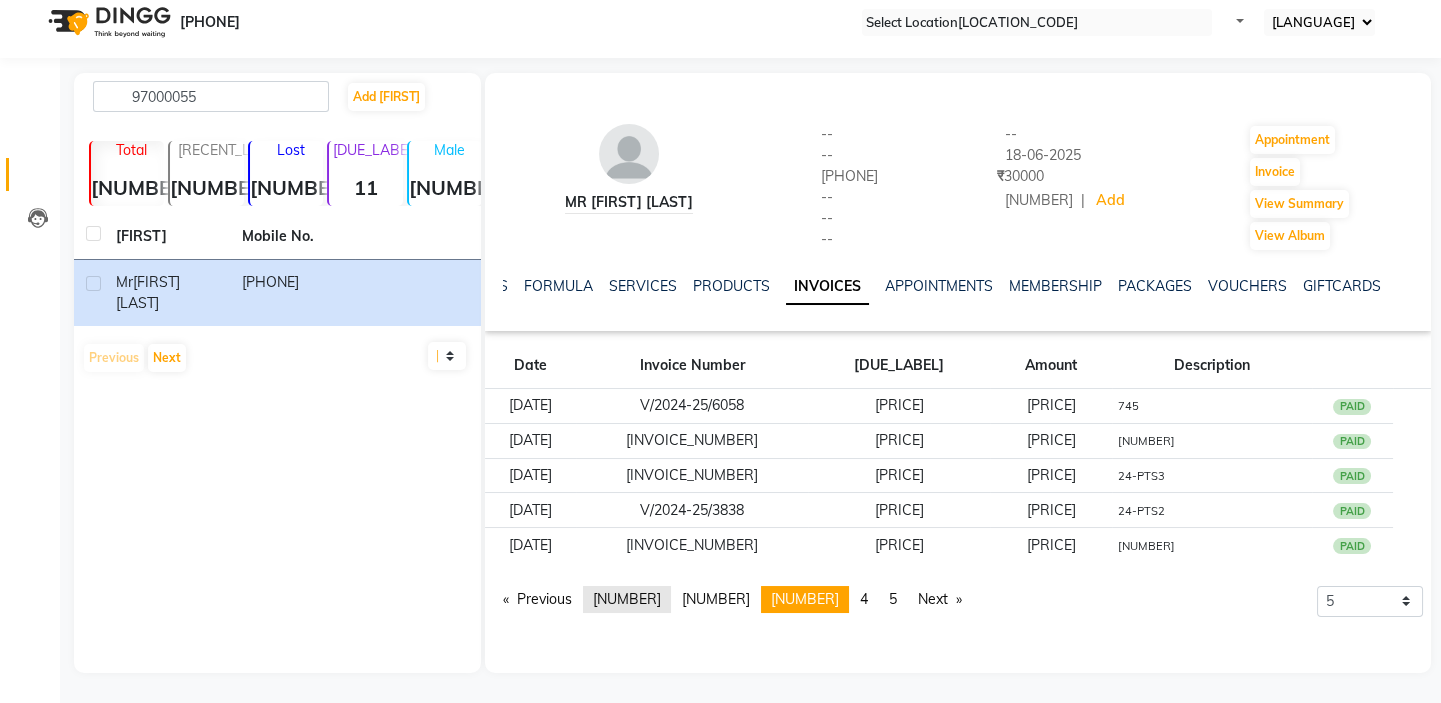 click on "[NUMBER]" at bounding box center [627, 599] 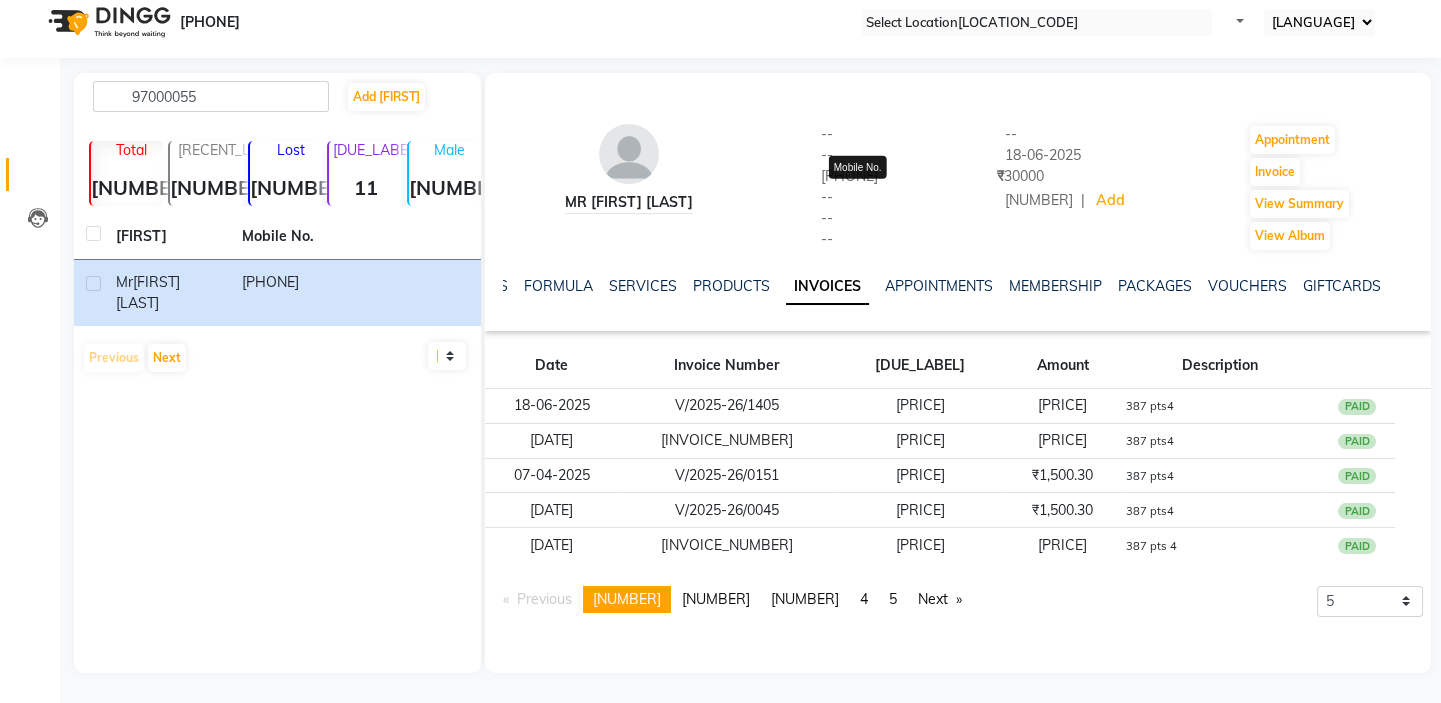 drag, startPoint x: 914, startPoint y: 184, endPoint x: 818, endPoint y: 188, distance: 96.0833 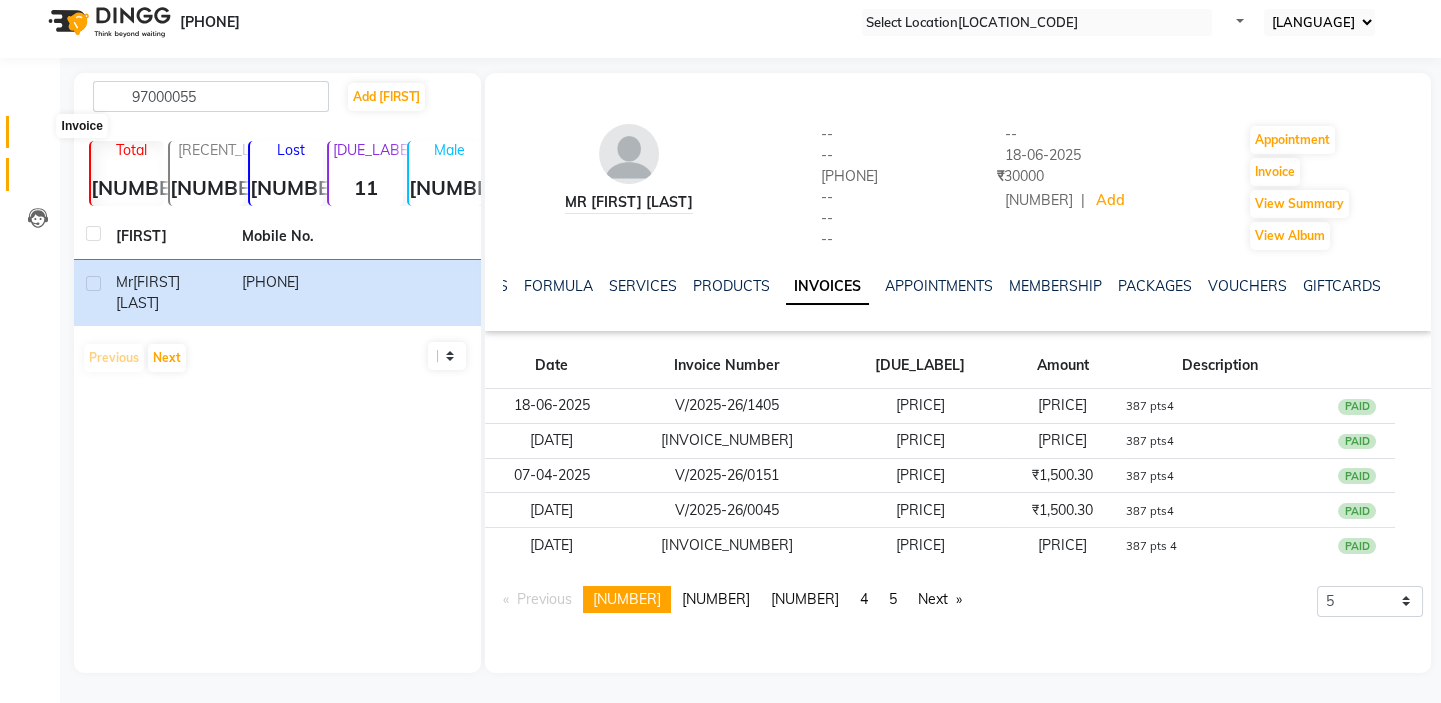 click at bounding box center (38, 137) 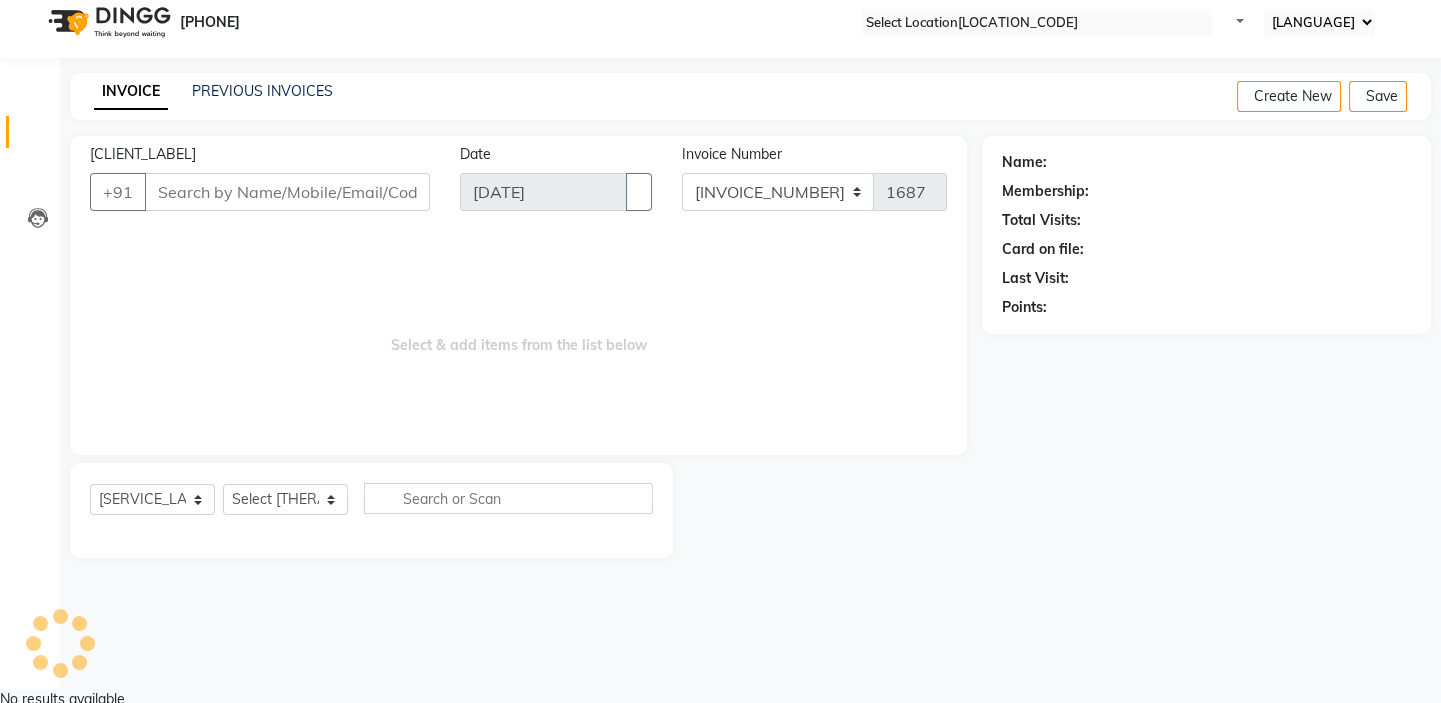 scroll, scrollTop: 0, scrollLeft: 0, axis: both 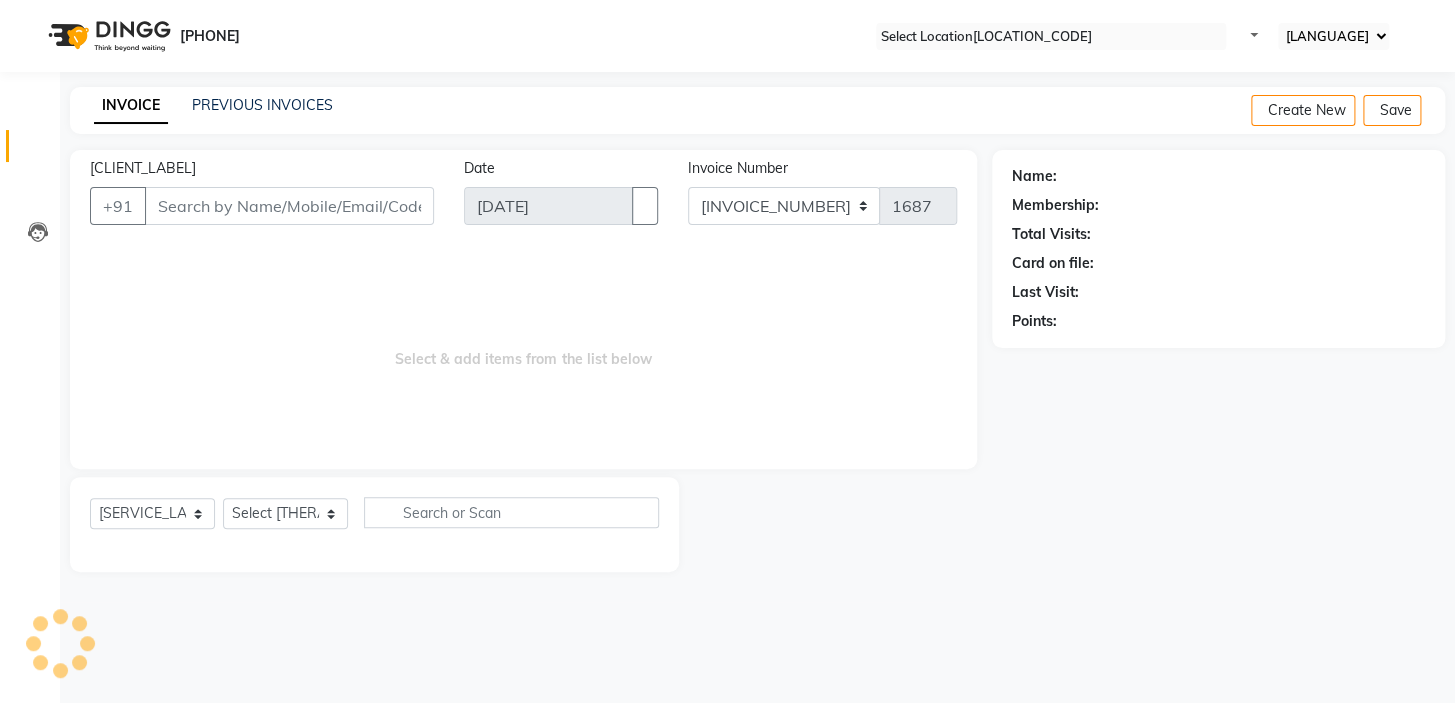 click on "[CLIENT_LABEL]" at bounding box center [289, 206] 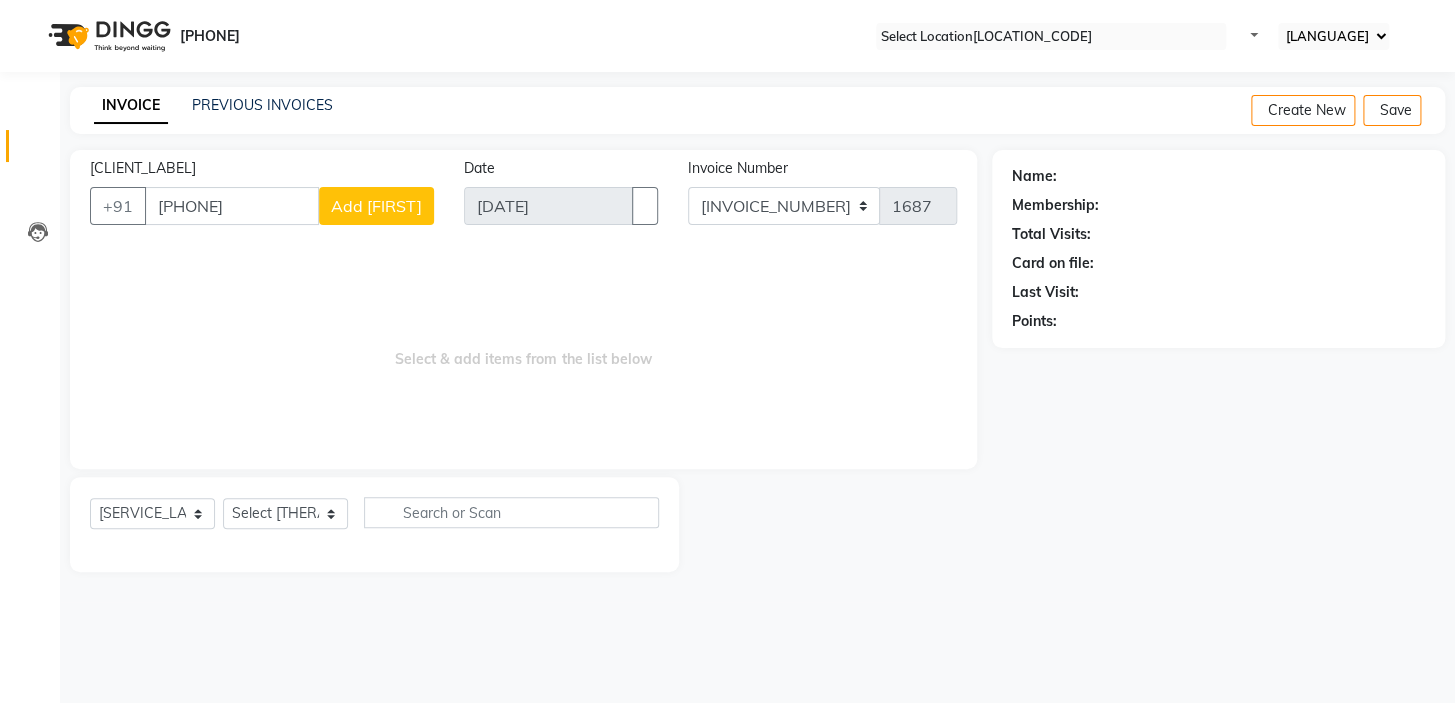 click on "[PHONE]" at bounding box center (232, 206) 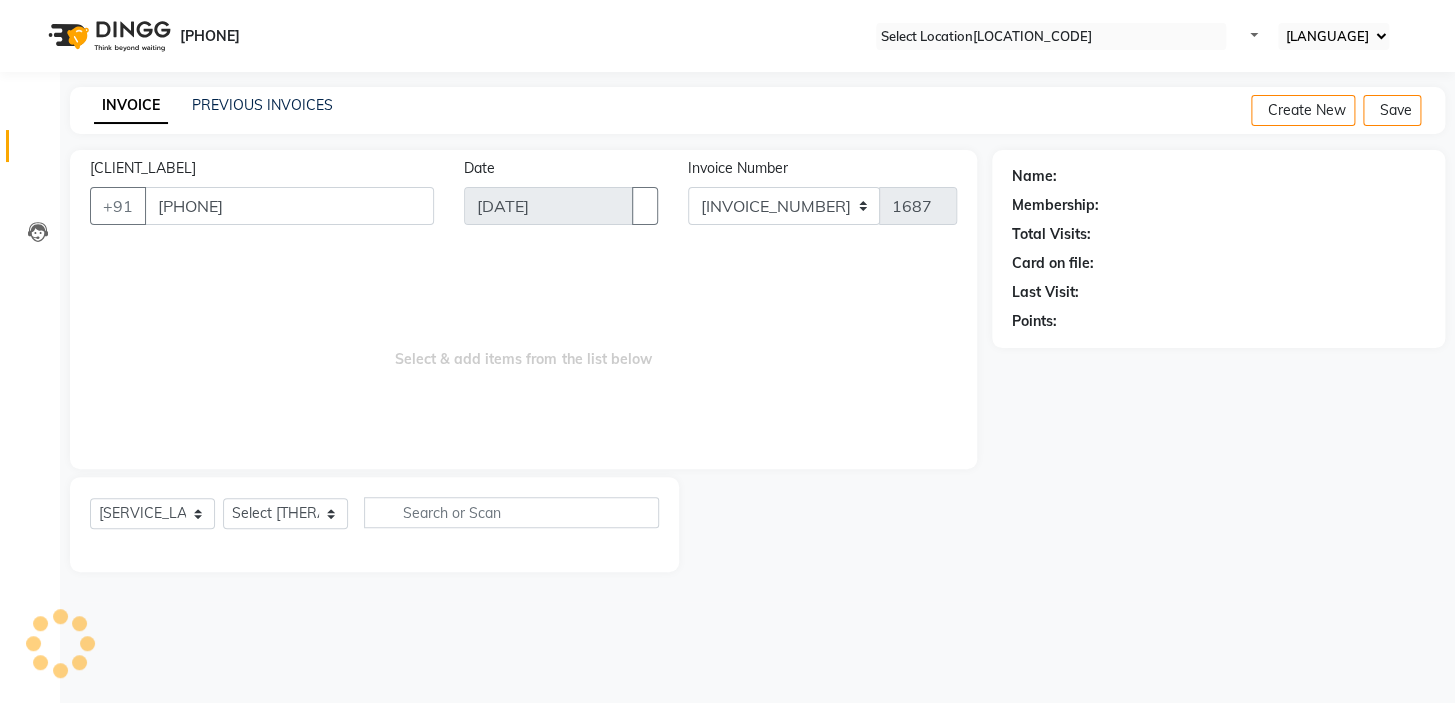 type on "[PHONE]" 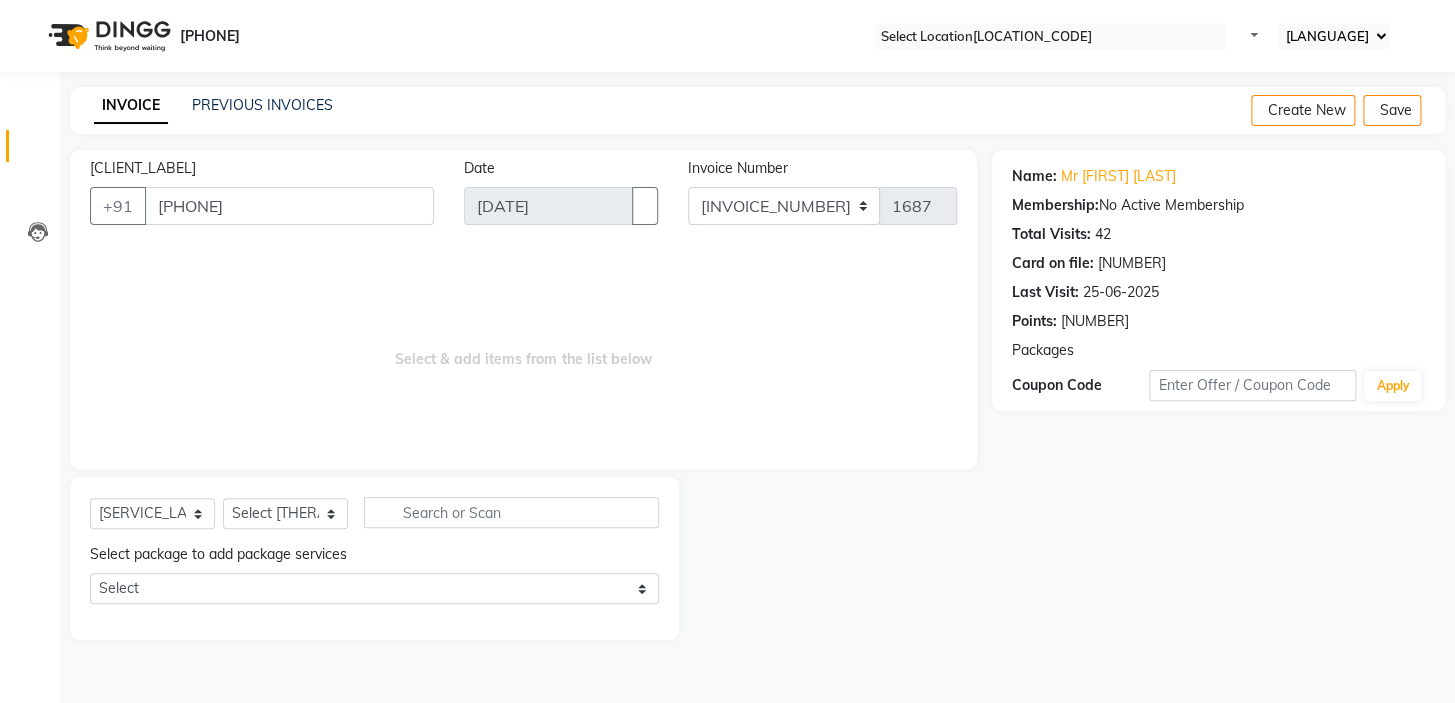 click at bounding box center (835, 558) 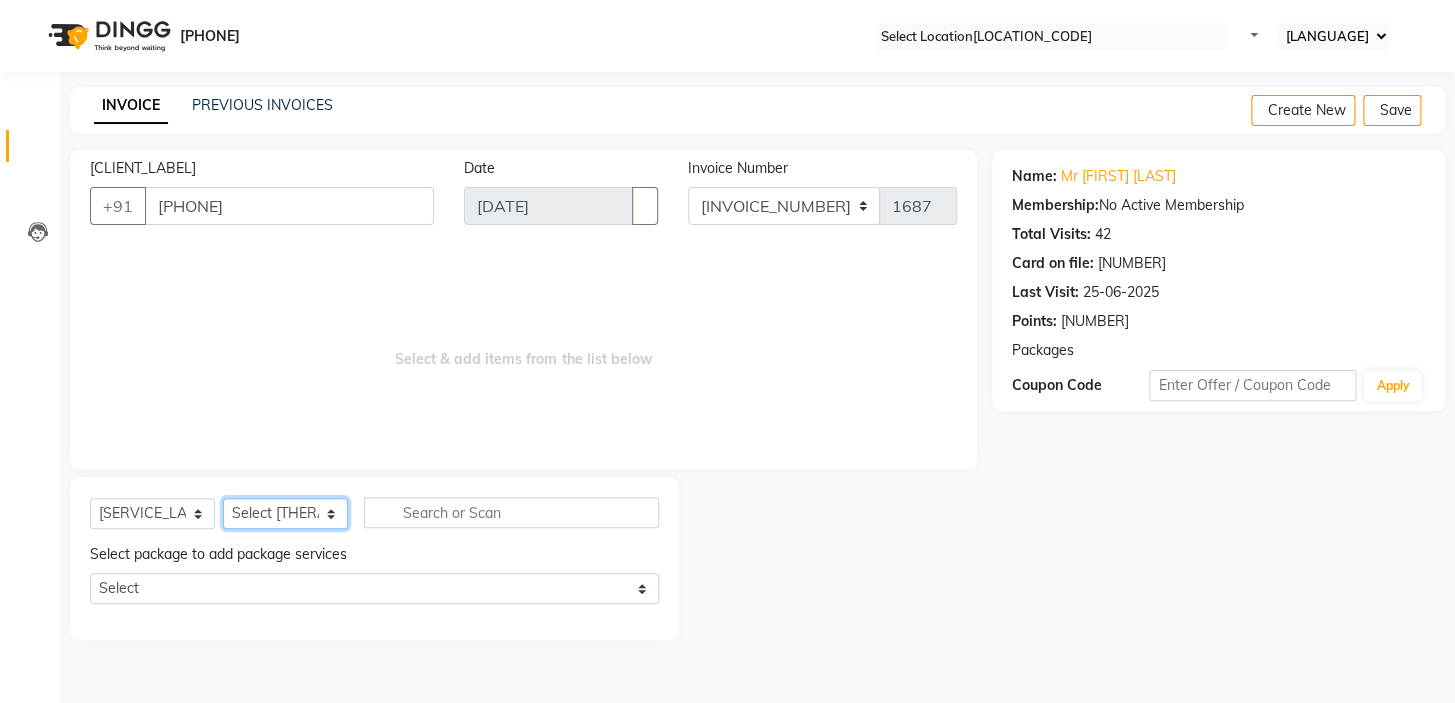 drag, startPoint x: 325, startPoint y: 518, endPoint x: 317, endPoint y: 500, distance: 19.697716 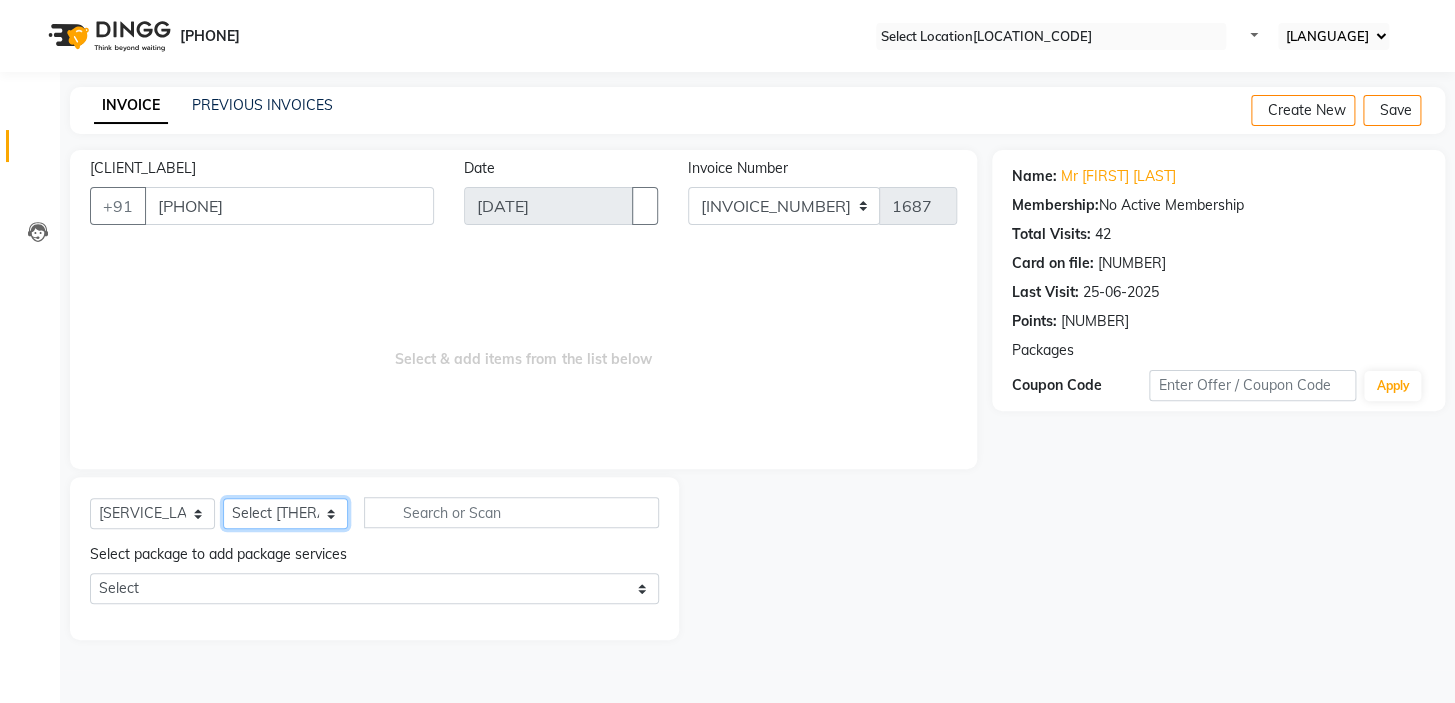 select on "61895" 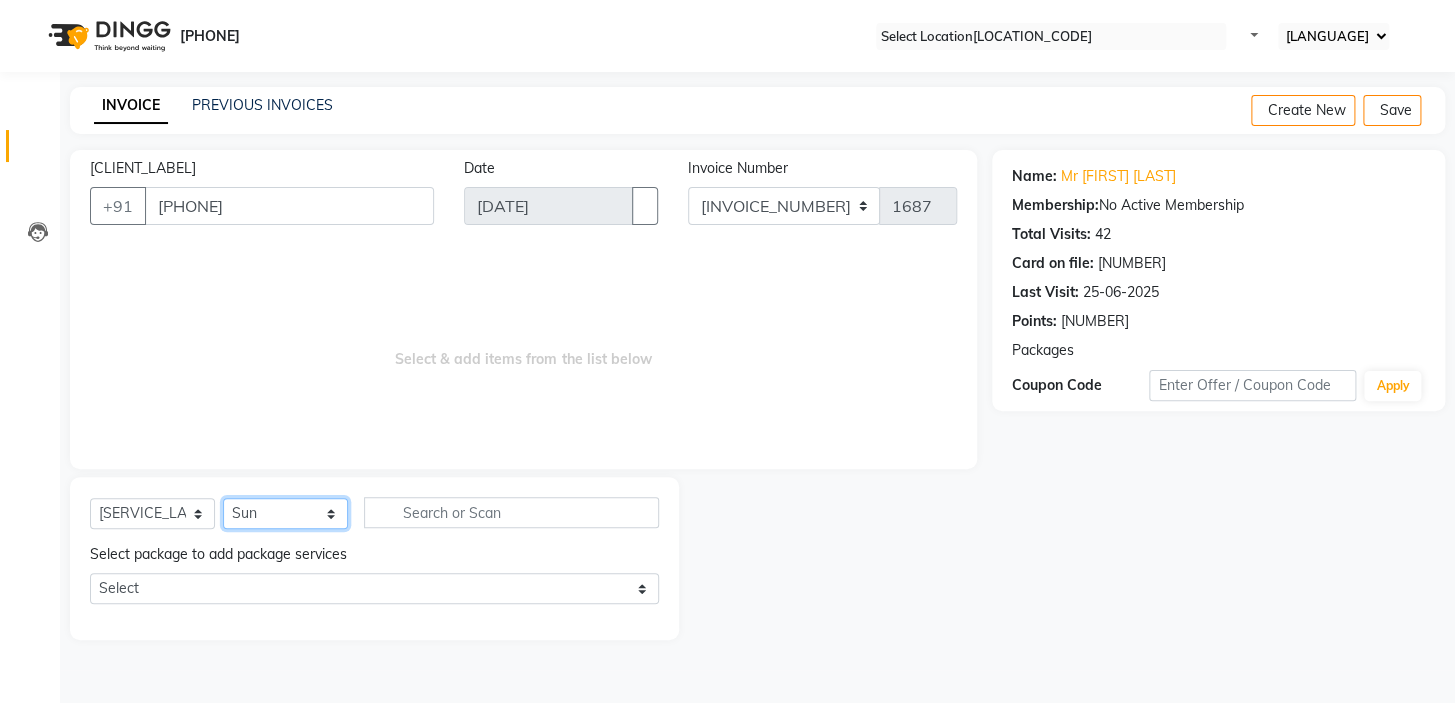 click on "Select Therapist [FIRST] [FIRST] [FIRST] [FIRST] [FIRST] [FIRST] [FIRST] [FIRST] [FIRST] [FIRST] [FIRST] [FIRST] [FIRST] [FIRST] [FIRST] [FIRST] [FIRST] [FIRST]" at bounding box center [285, 513] 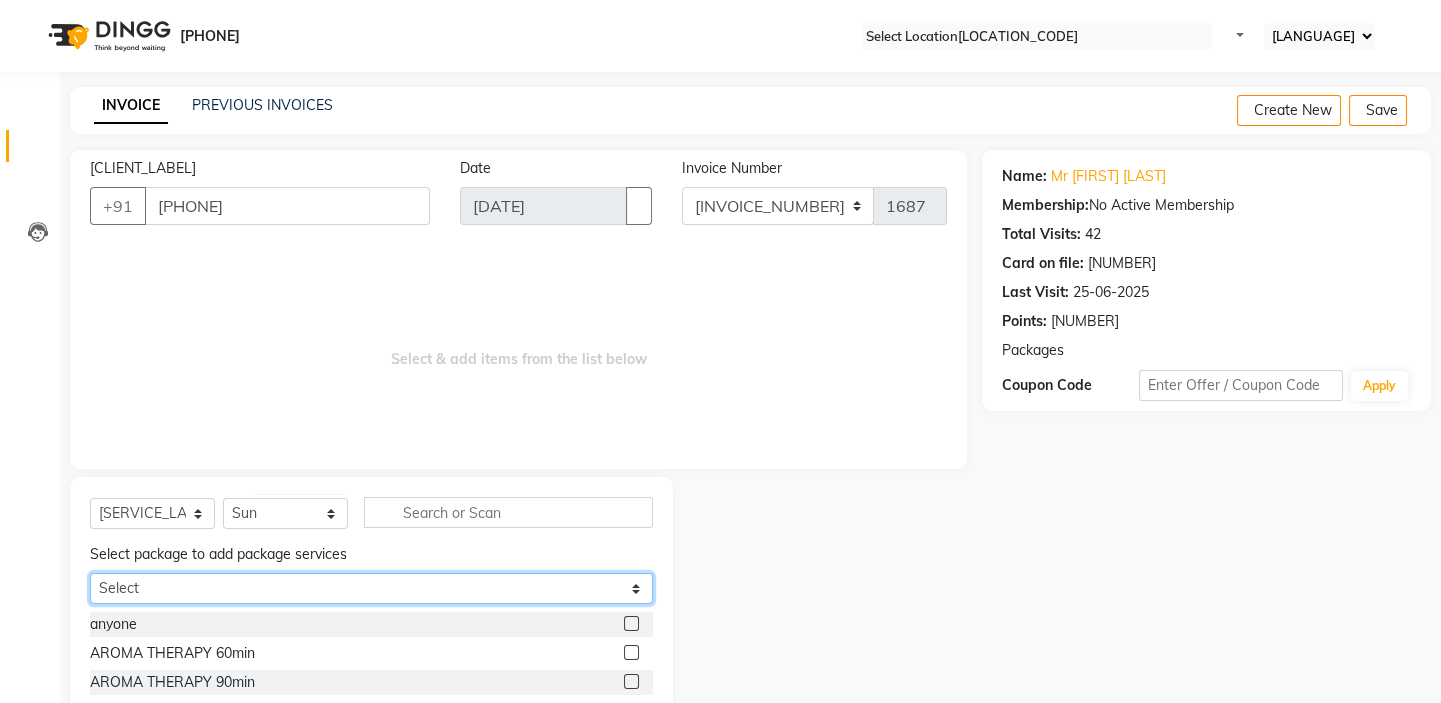 click on "[PACKAGE_NAME] [PACKAGE_NAME] [PACKAGE_NAME]" at bounding box center (371, 588) 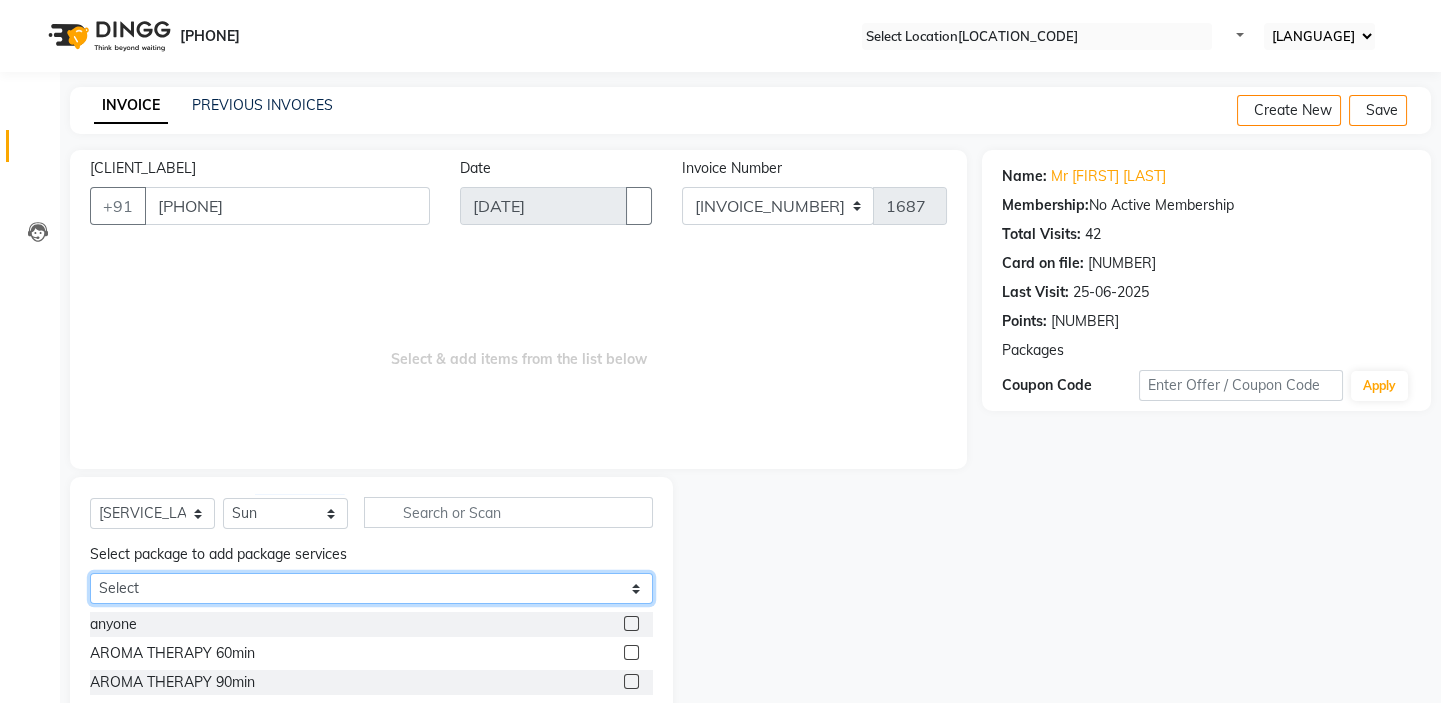 select on "1: Object" 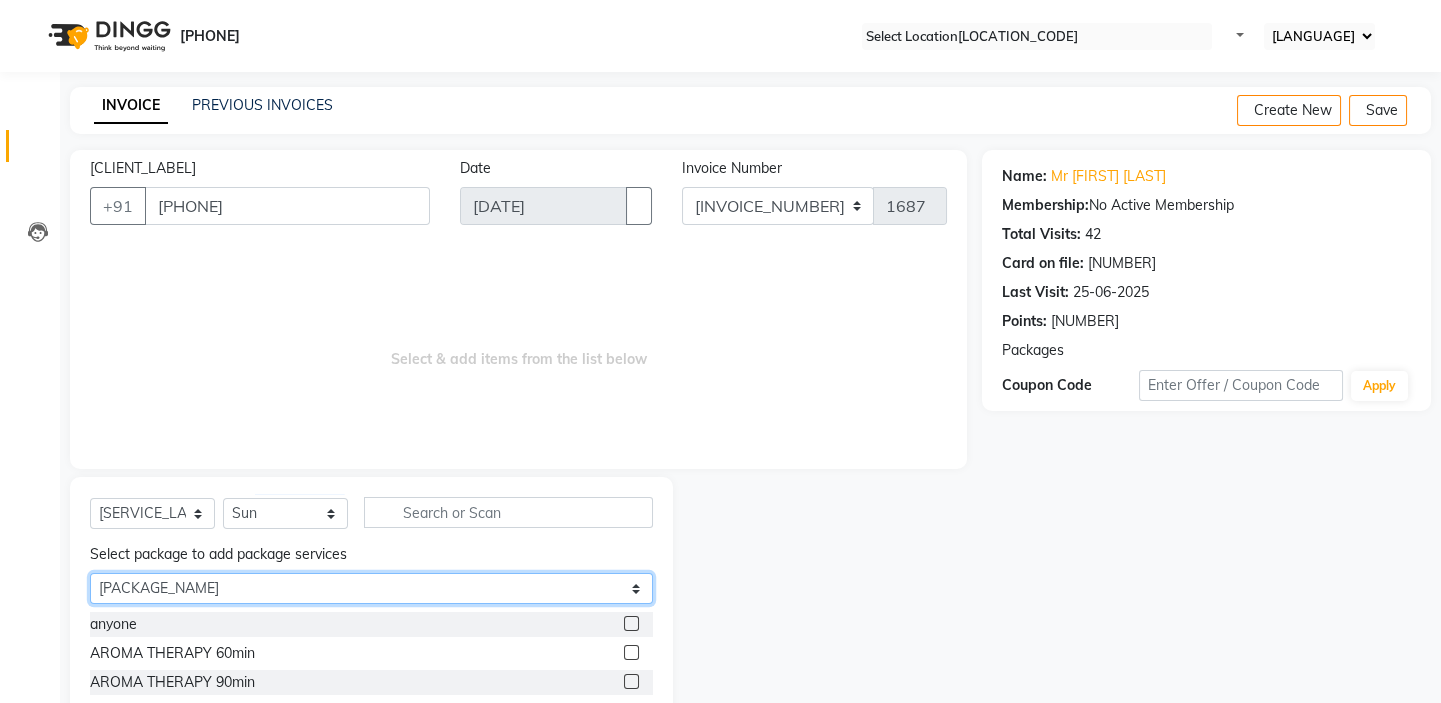 click on "[PACKAGE_NAME] [PACKAGE_NAME] [PACKAGE_NAME]" at bounding box center (371, 588) 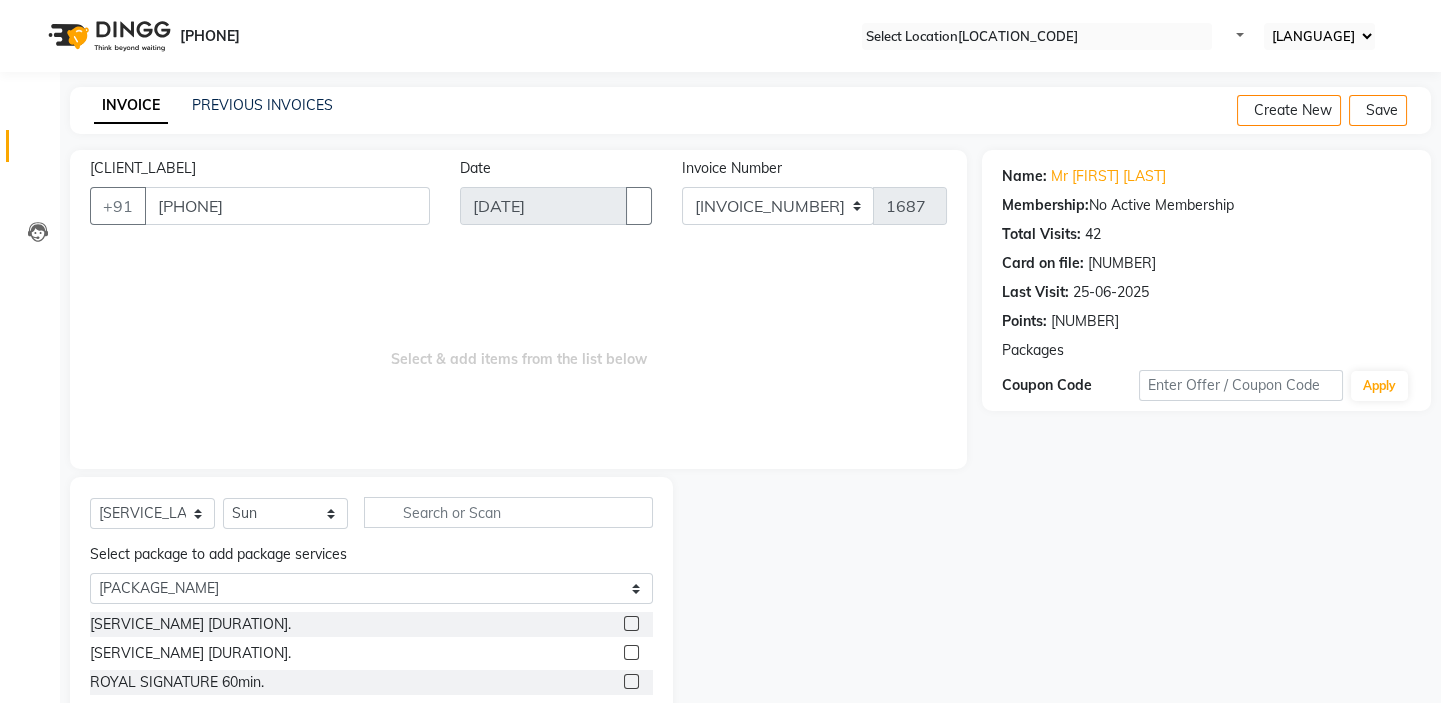 click at bounding box center (631, 681) 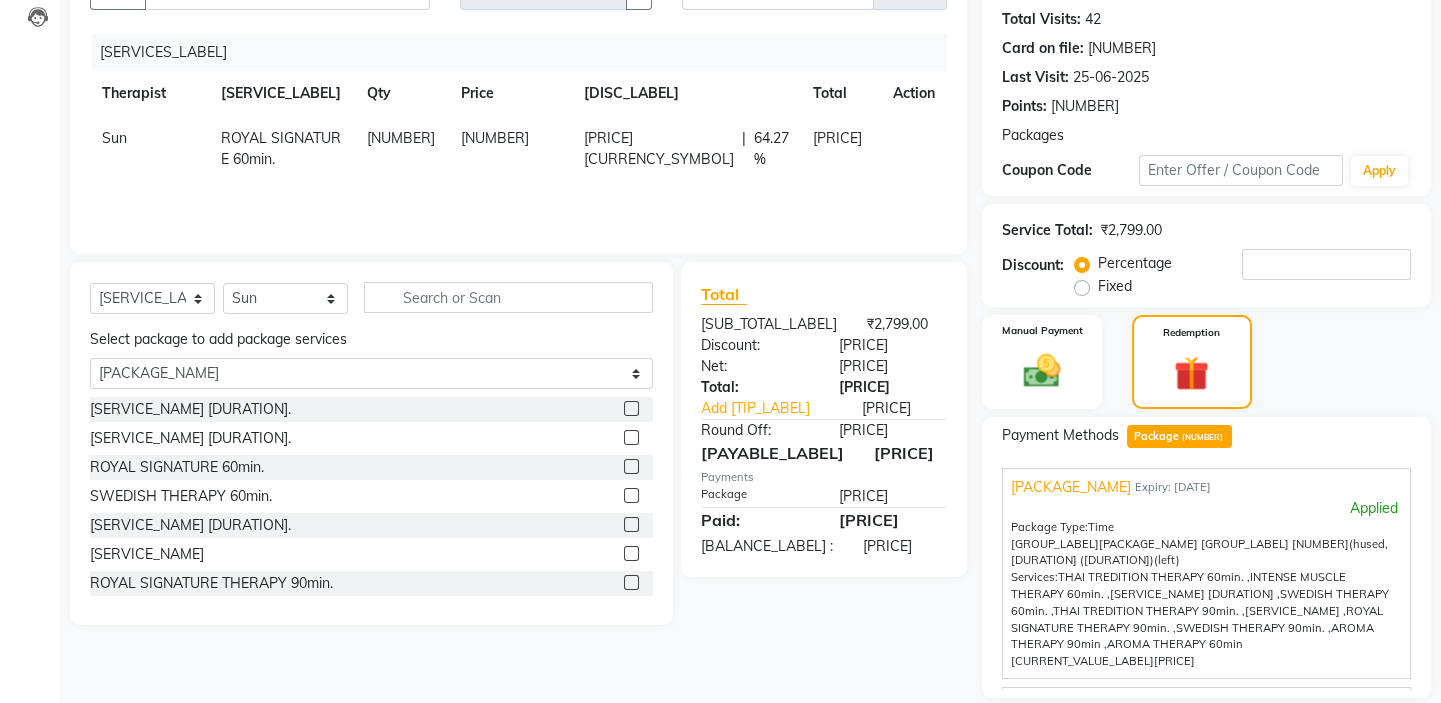 scroll, scrollTop: 400, scrollLeft: 0, axis: vertical 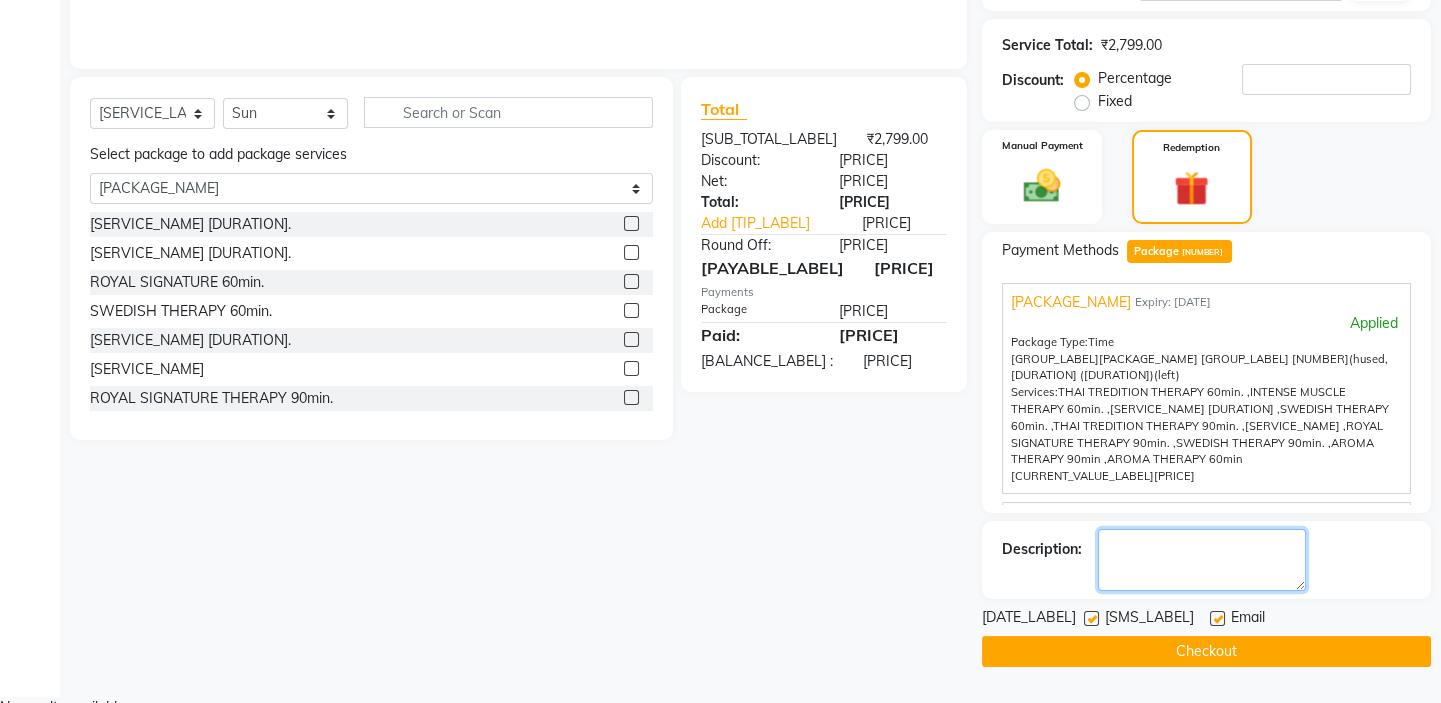 click at bounding box center (1202, 560) 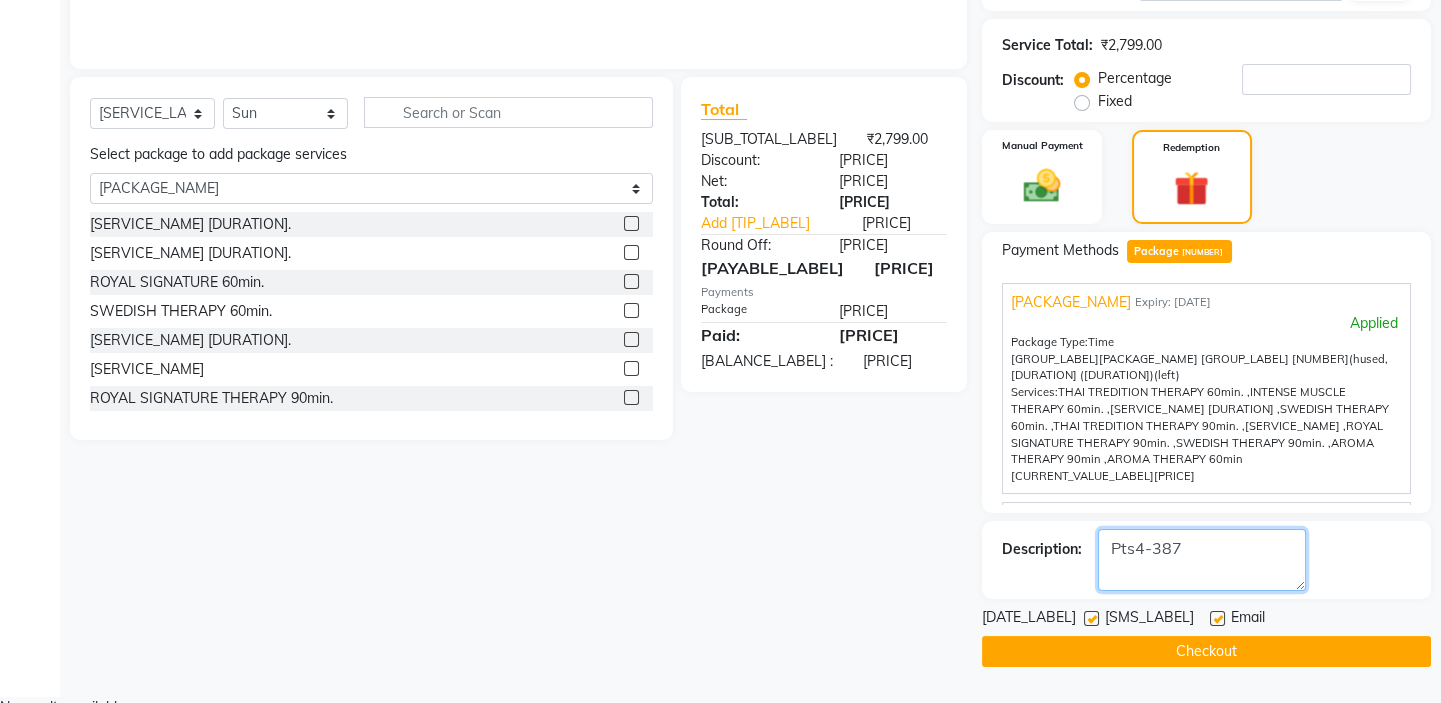 type on "Pts4-387" 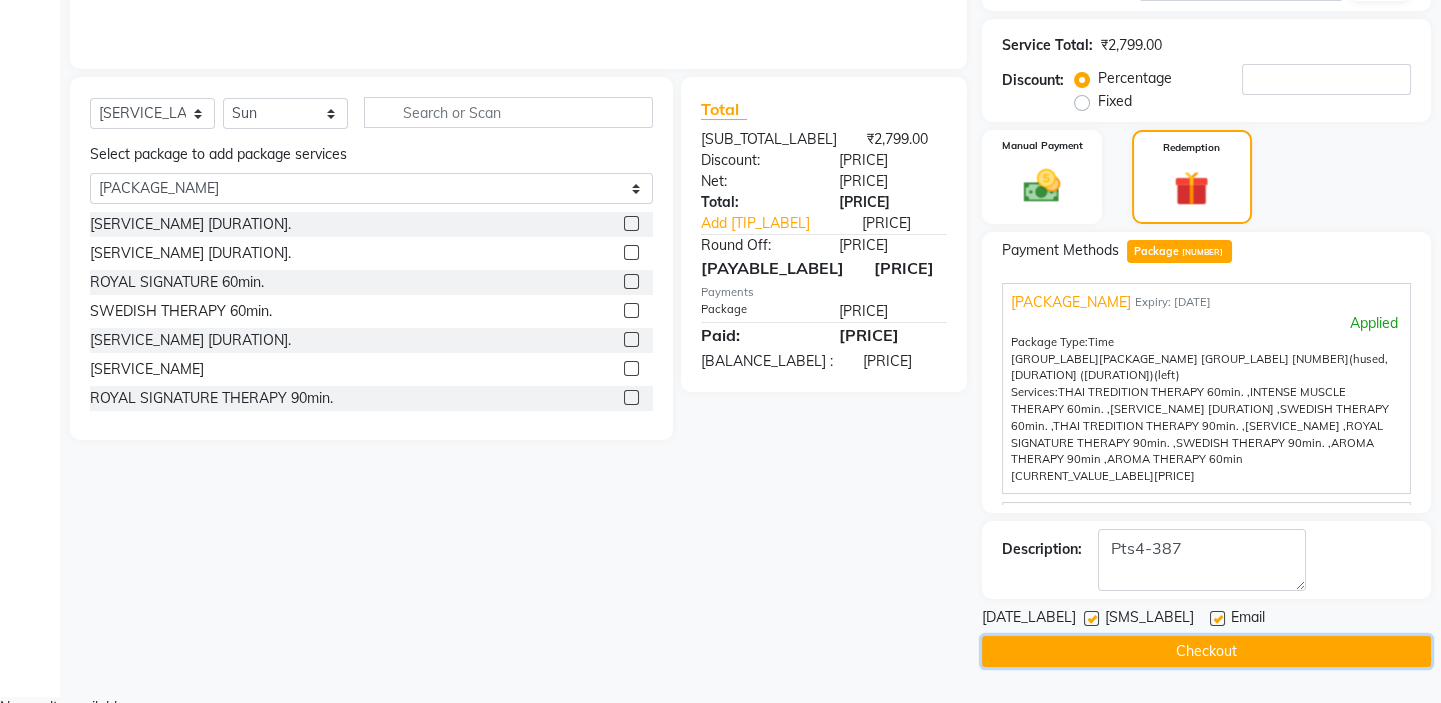 click on "Checkout" at bounding box center (1206, 651) 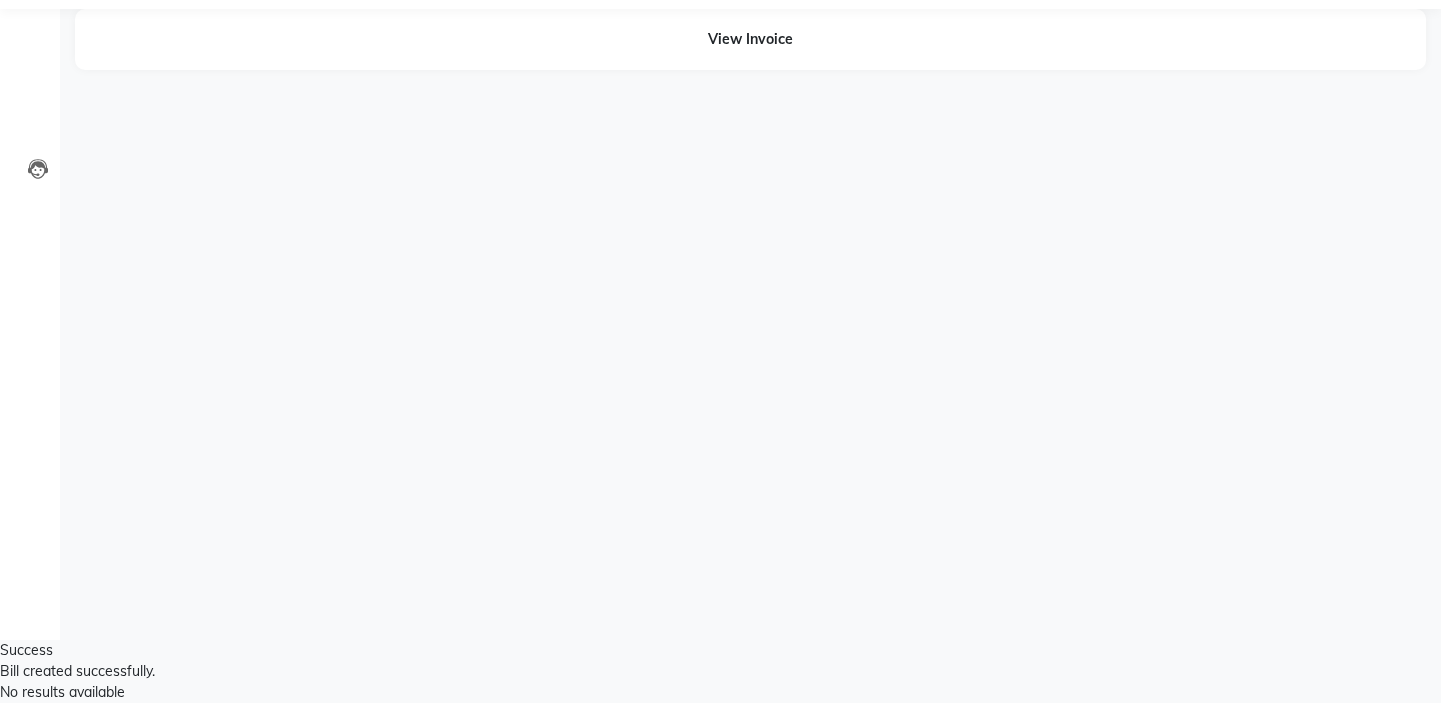 scroll, scrollTop: 0, scrollLeft: 0, axis: both 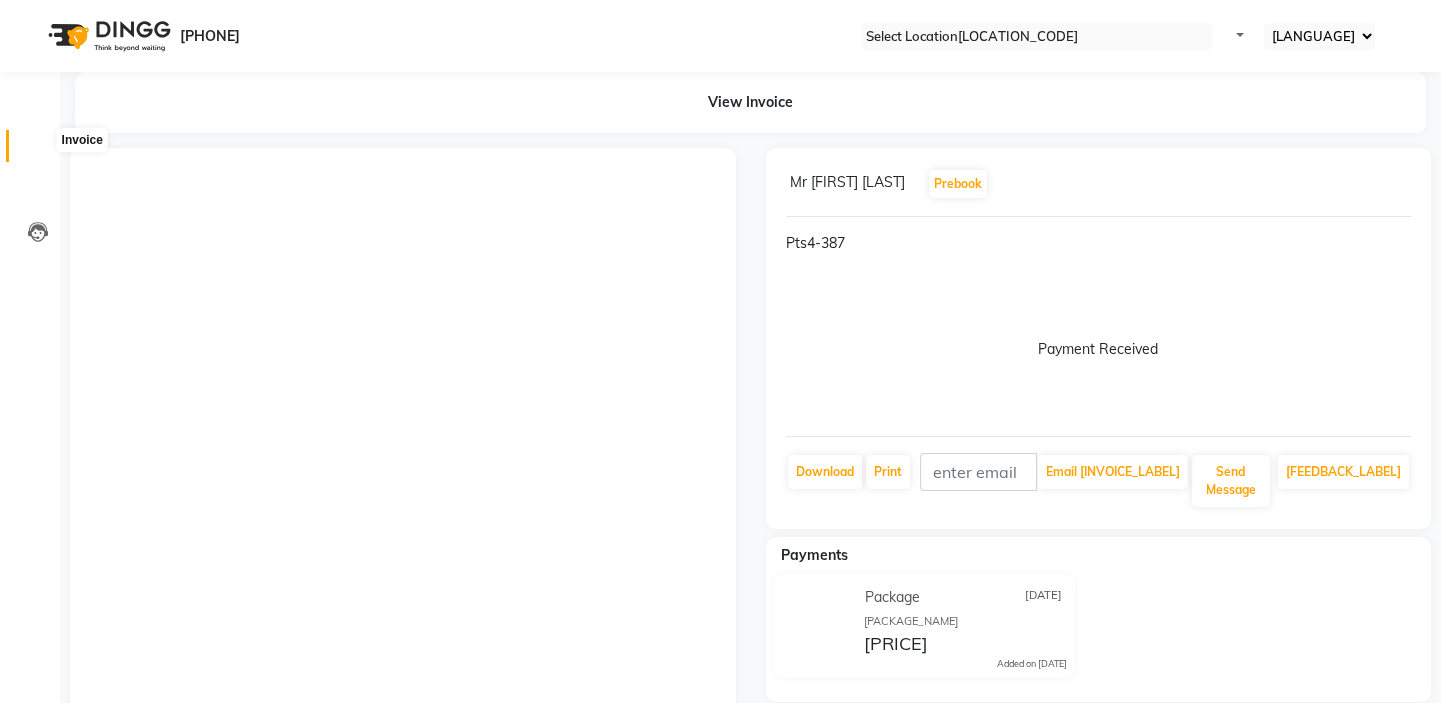 click at bounding box center [37, 151] 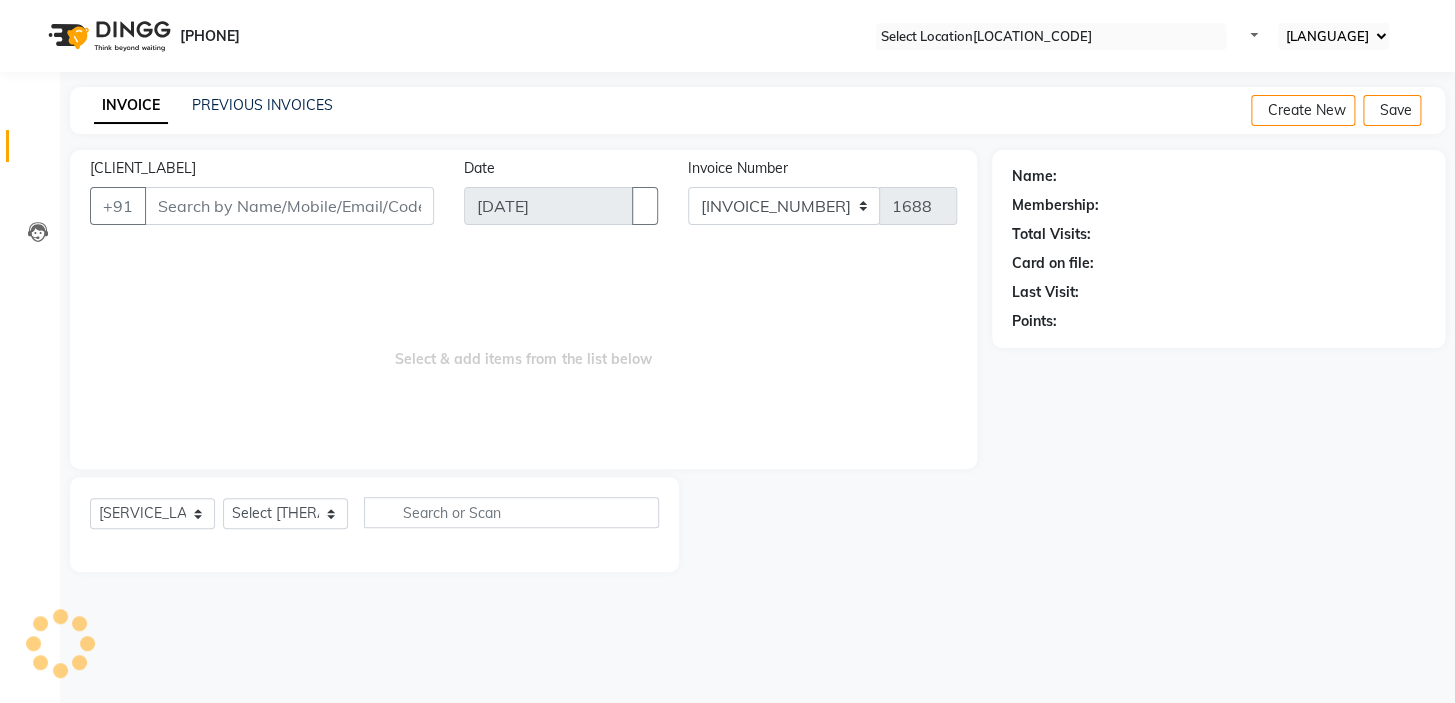click on "[CLIENT_LABEL]" at bounding box center (289, 206) 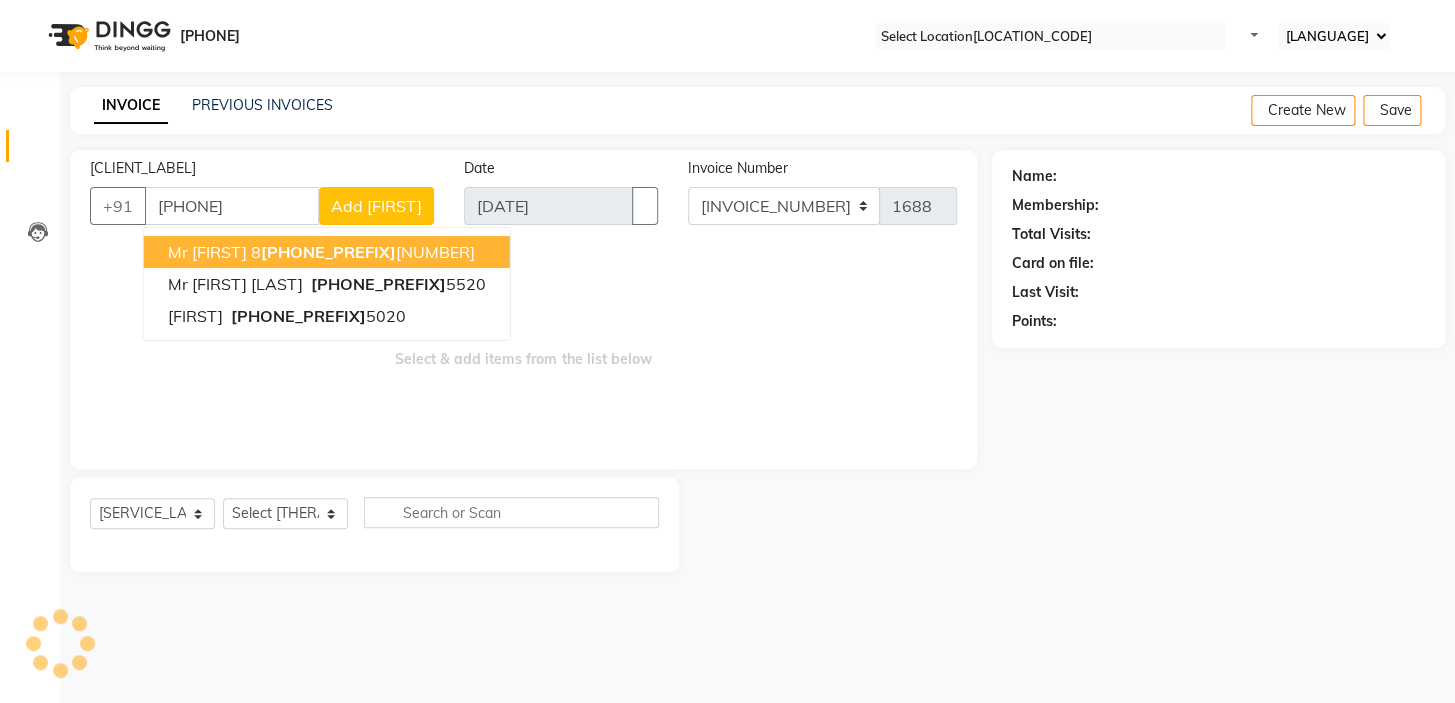 type on "[PHONE]" 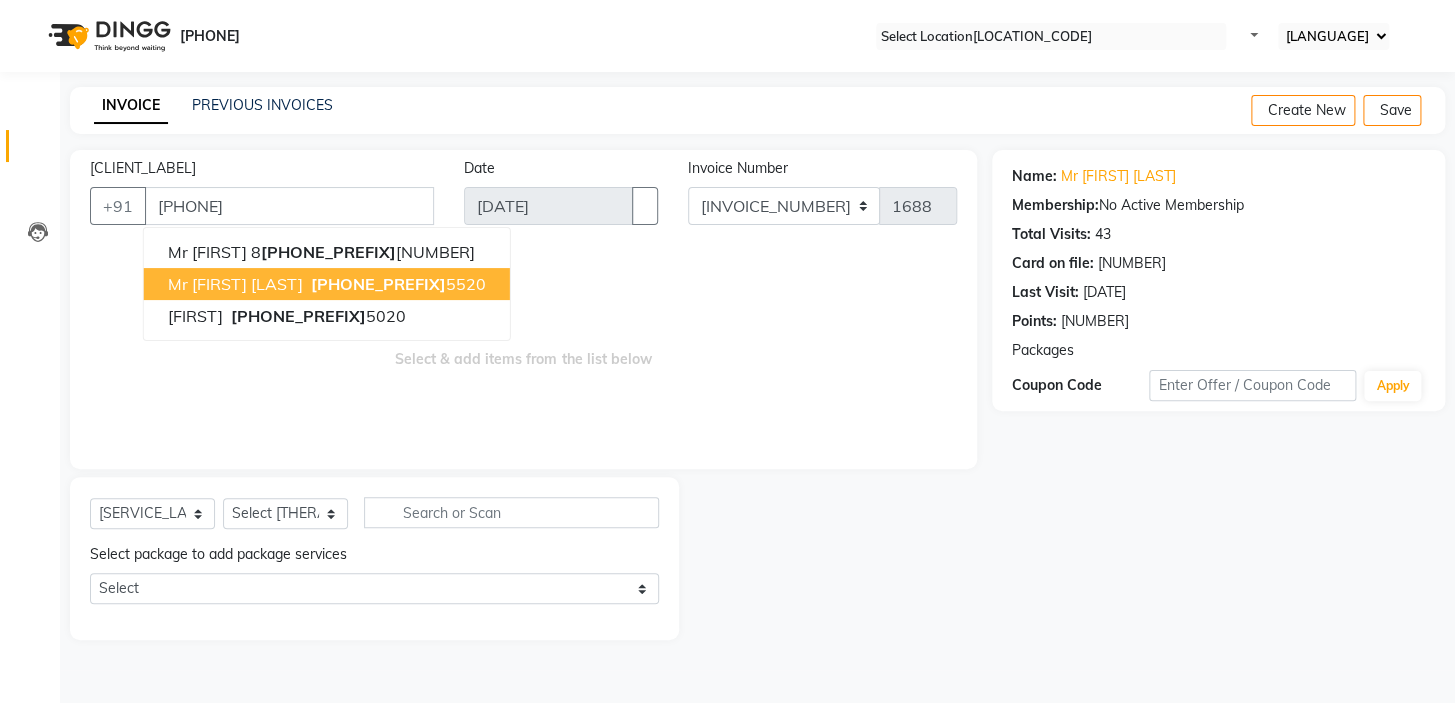 click on "[PHONE_PREFIX]" at bounding box center (378, 284) 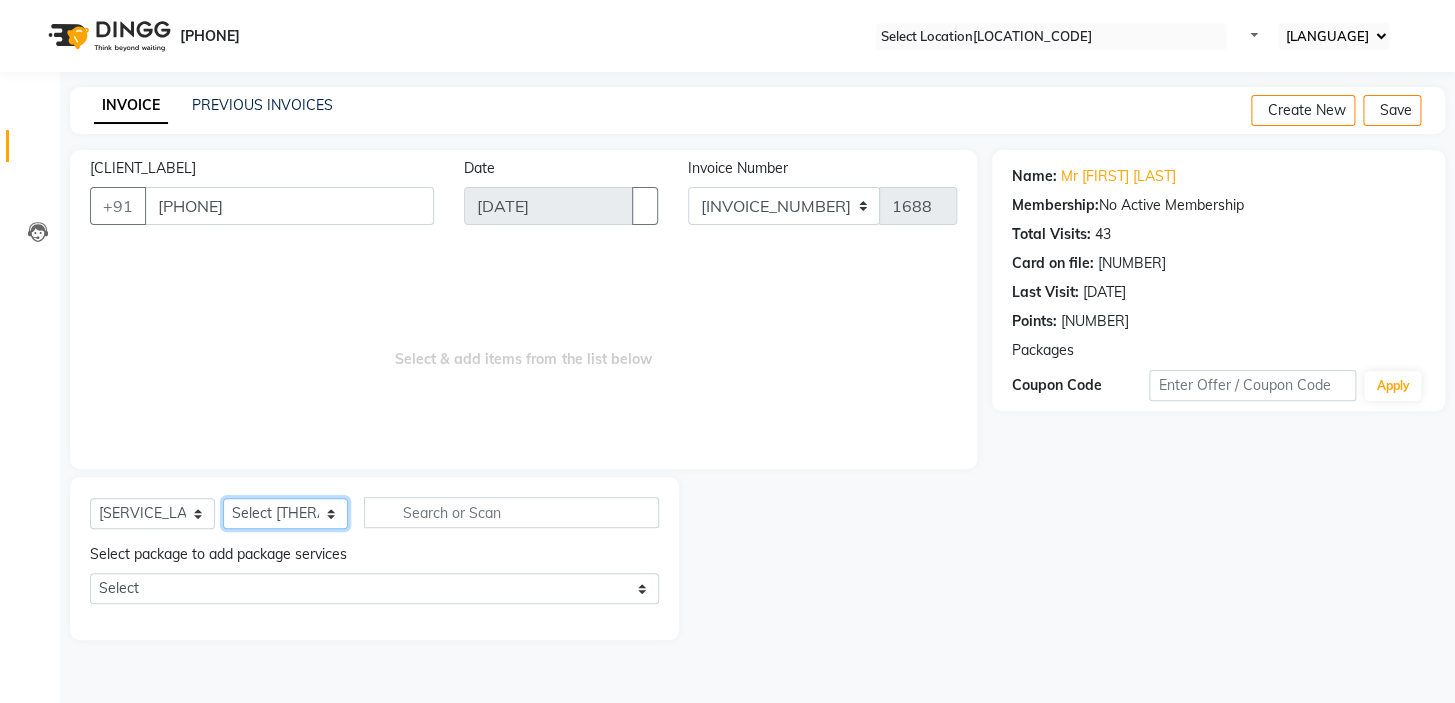 drag, startPoint x: 310, startPoint y: 510, endPoint x: 306, endPoint y: 500, distance: 10.770329 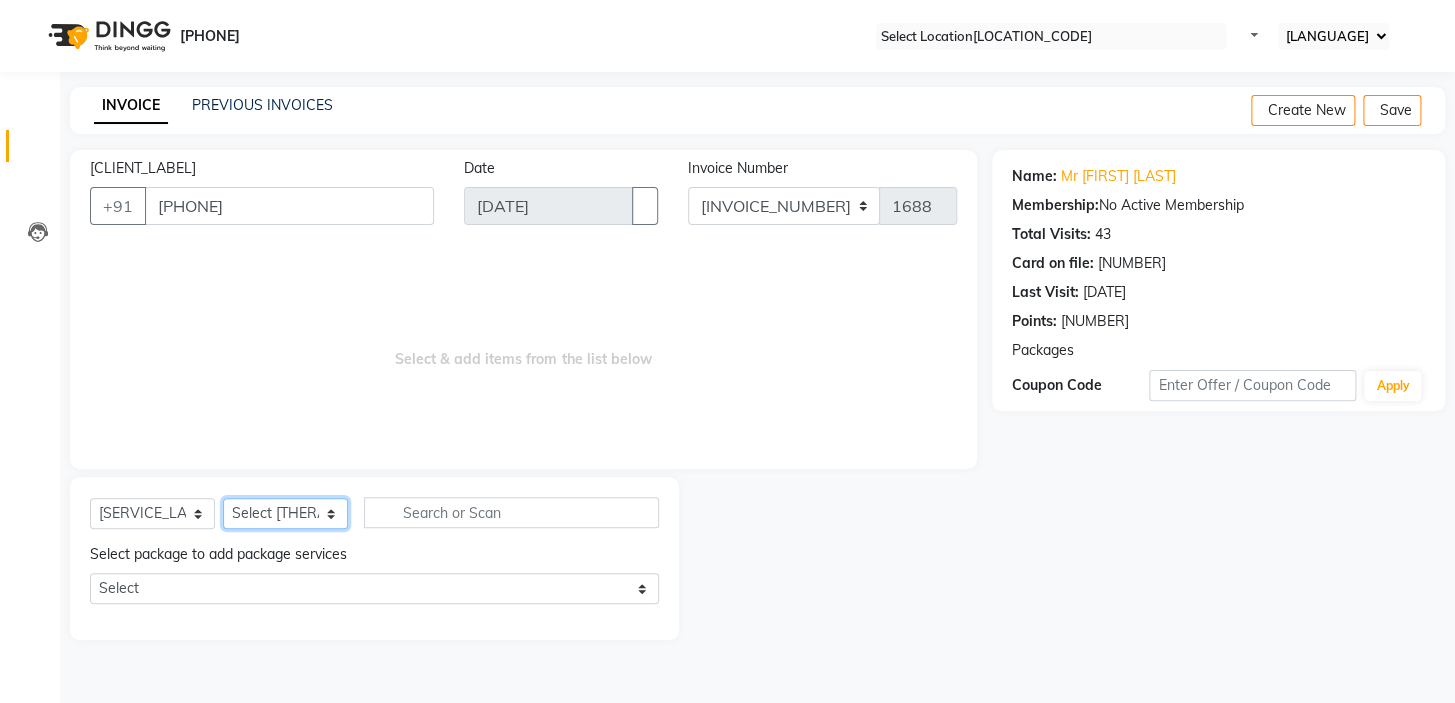 select on "[NUMBER]" 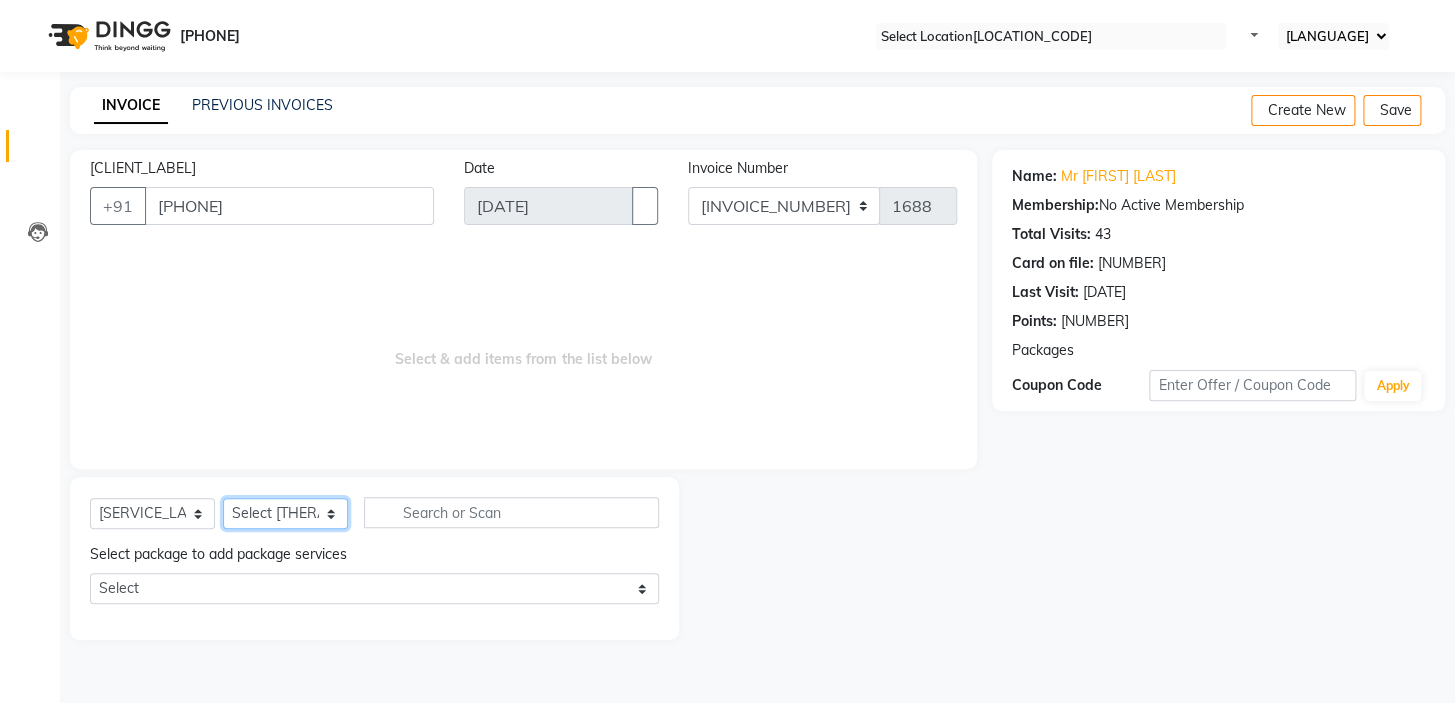 click on "Select Therapist [FIRST] [FIRST] [FIRST] [FIRST] [FIRST] [FIRST] [FIRST] [FIRST] [FIRST] [FIRST] [FIRST] [FIRST] [FIRST] [FIRST] [FIRST] [FIRST] [FIRST] [FIRST]" at bounding box center (285, 513) 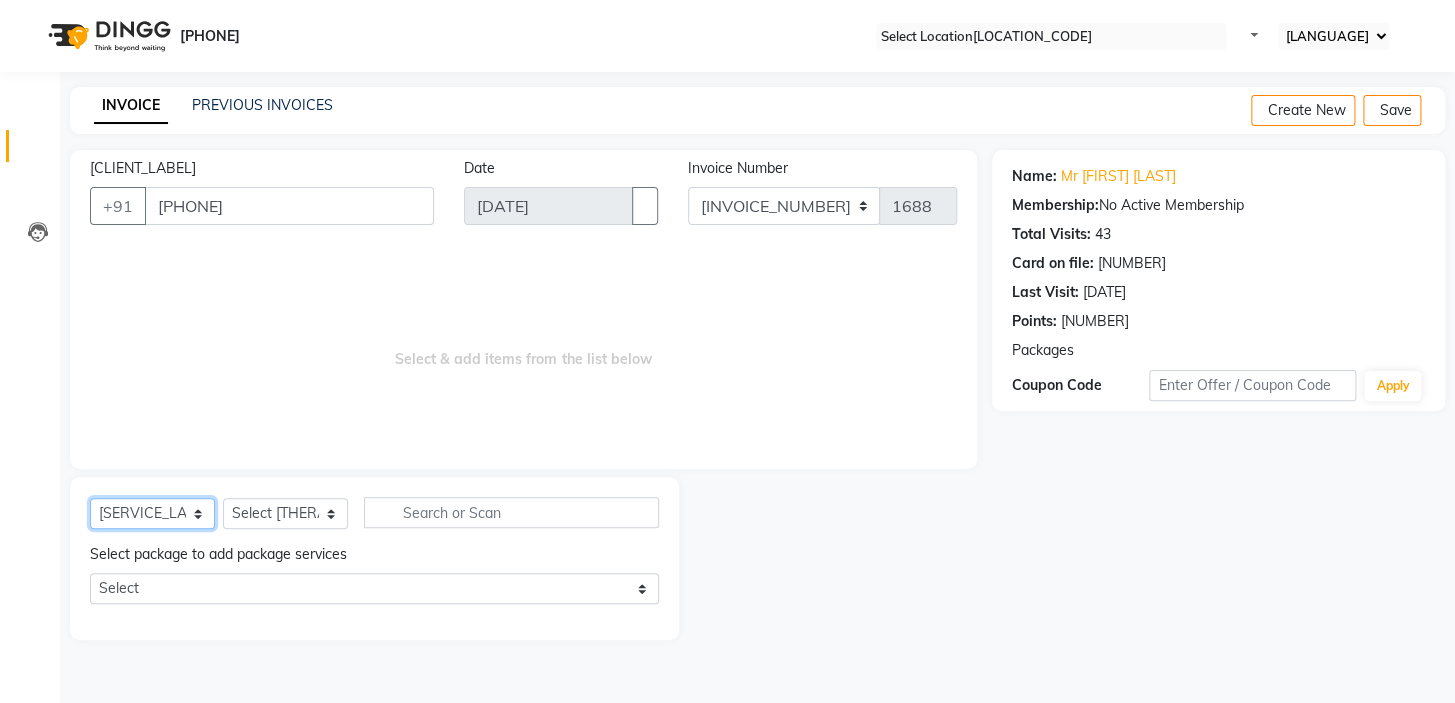 click on "Select  Service  Product  Membership  Package Voucher Prepaid Gift Card" at bounding box center [152, 513] 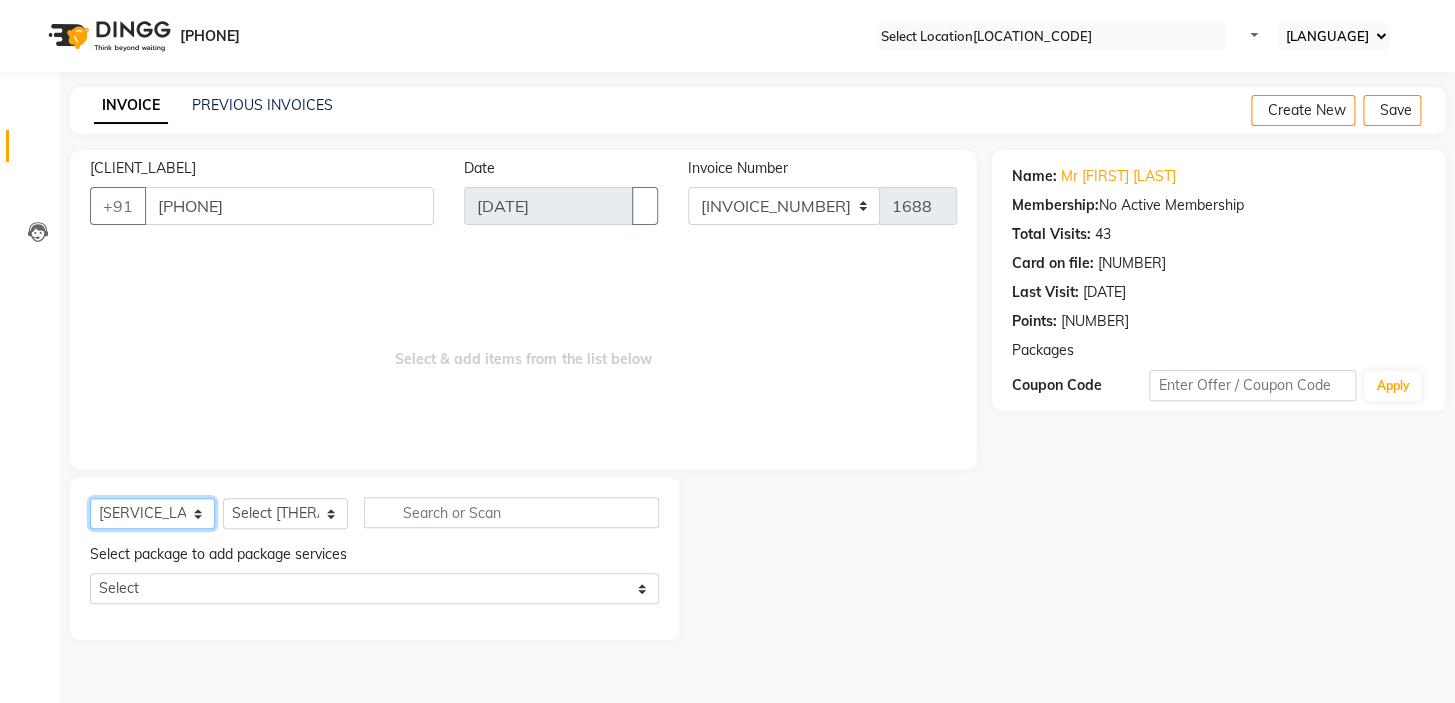 select on "package" 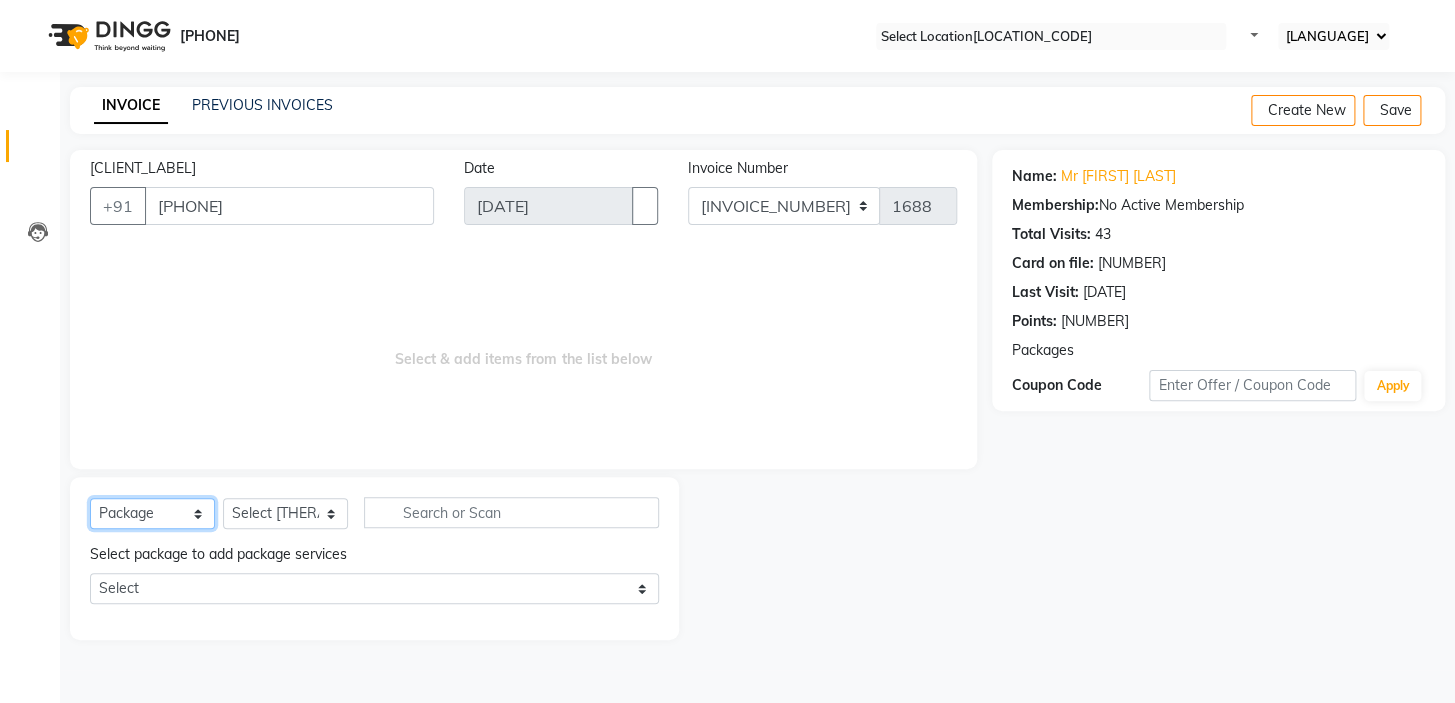 click on "Select  Service  Product  Membership  Package Voucher Prepaid Gift Card" at bounding box center (152, 513) 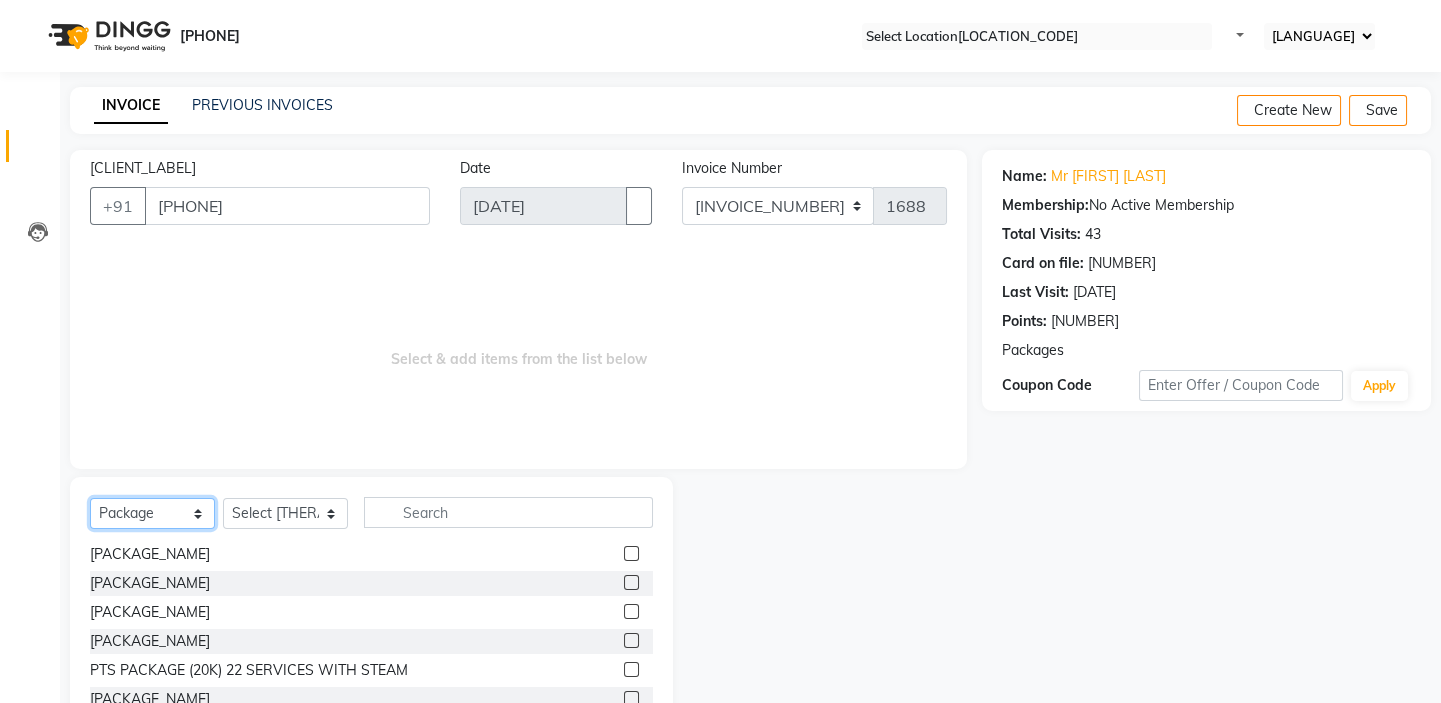 scroll, scrollTop: 181, scrollLeft: 0, axis: vertical 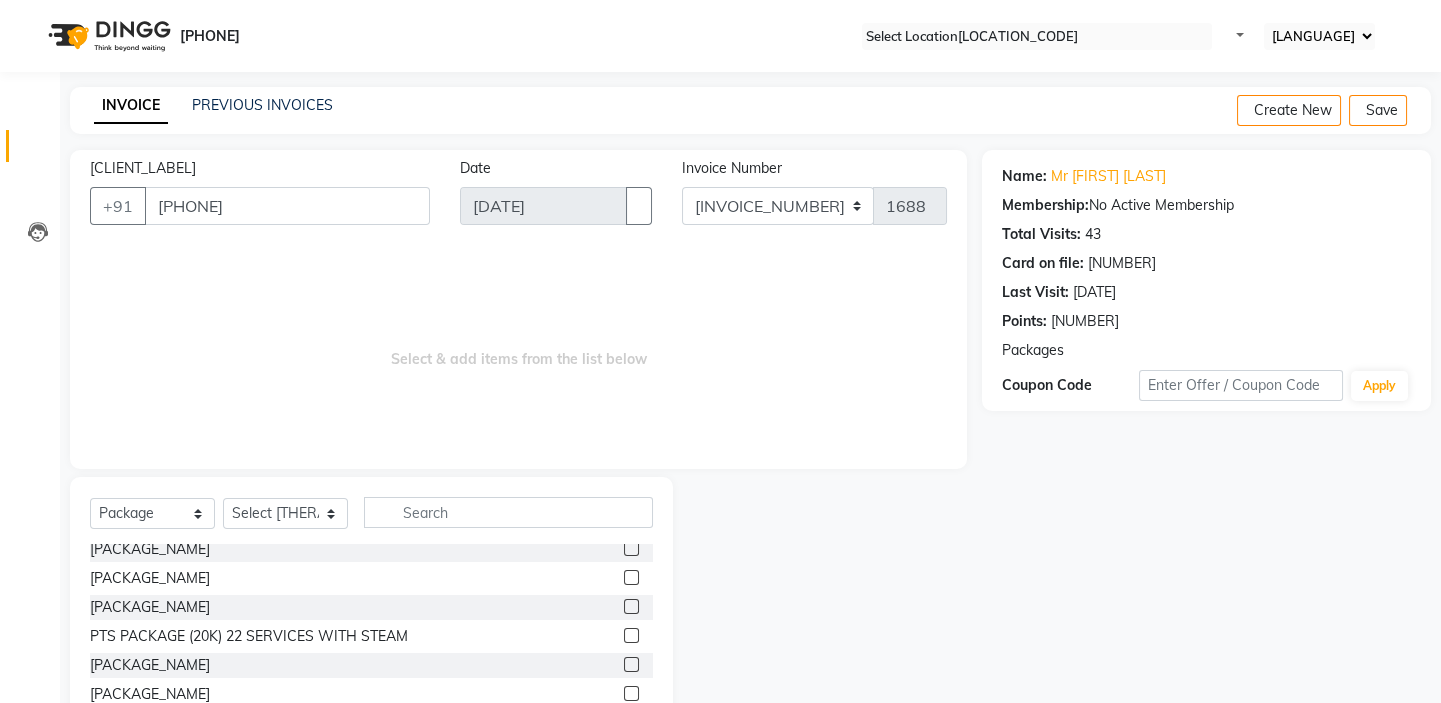 click at bounding box center [631, 577] 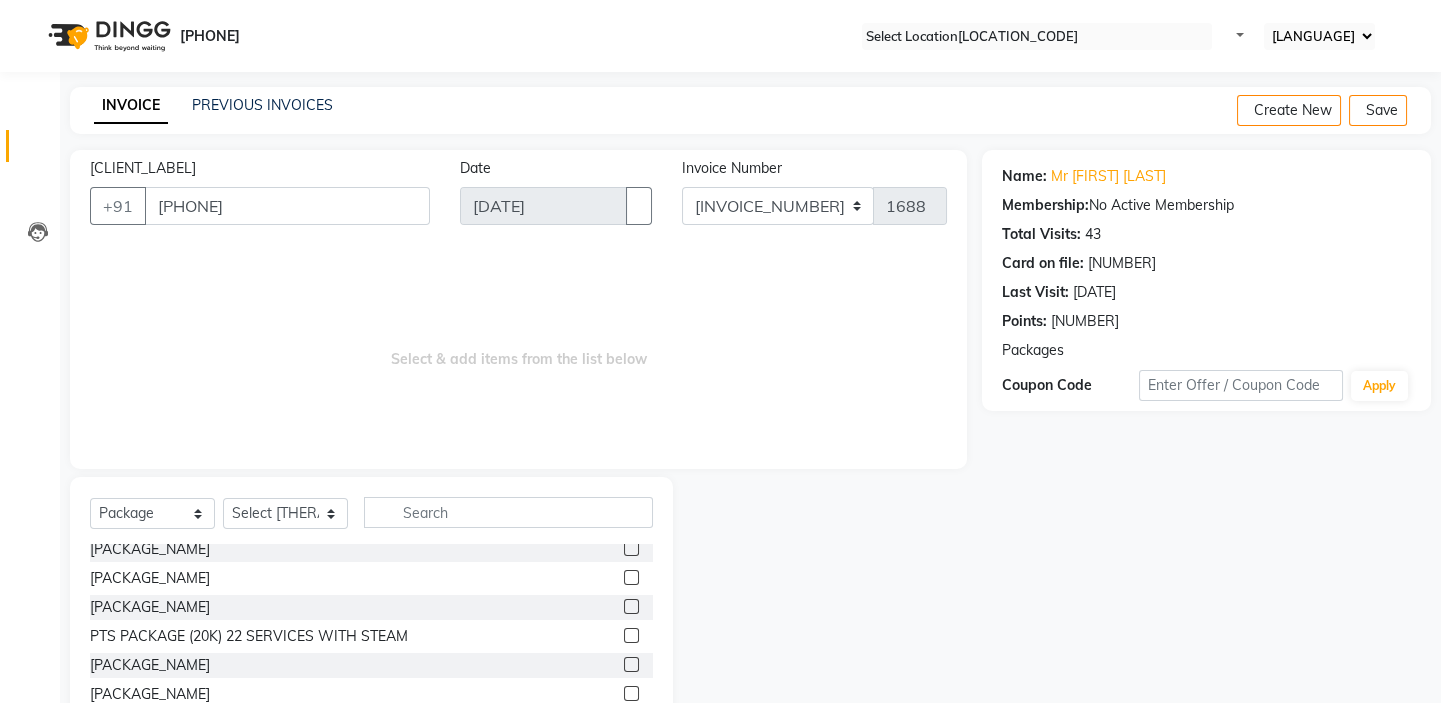 click at bounding box center (630, 578) 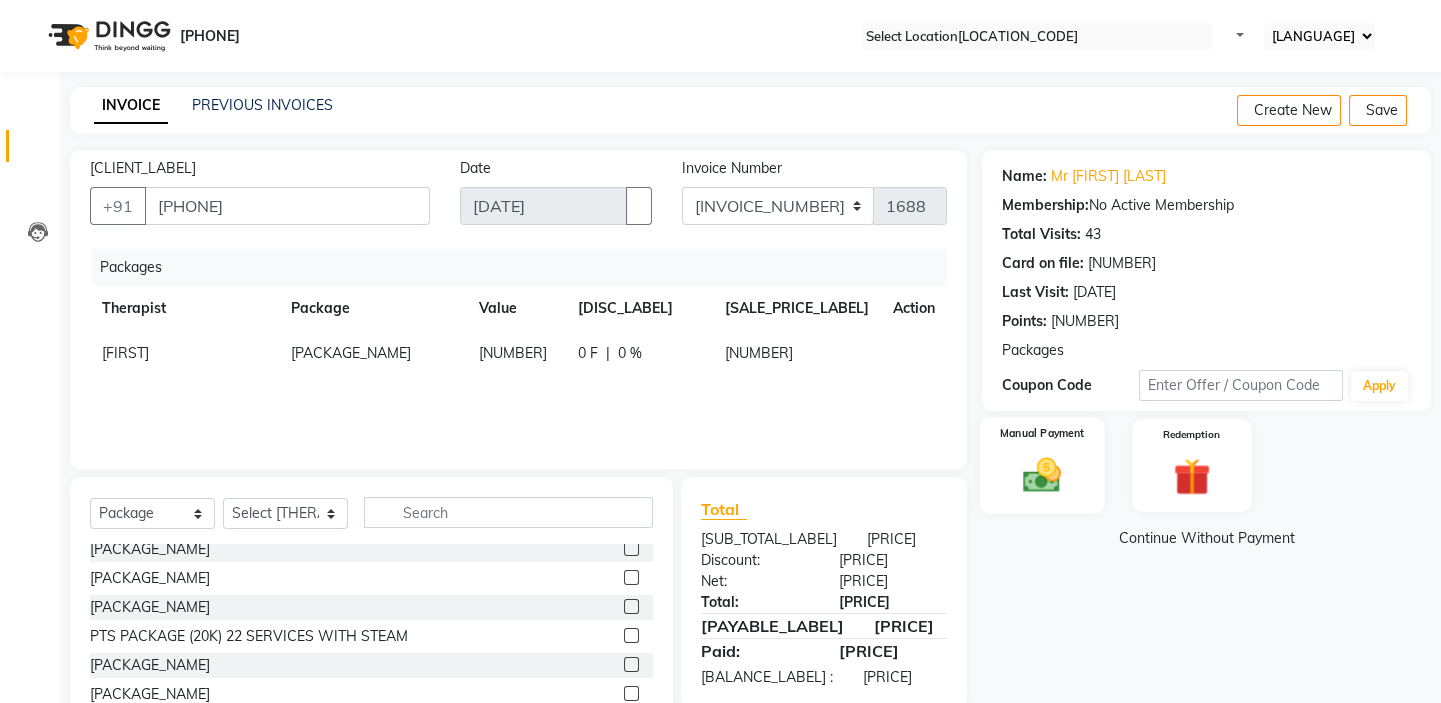 click at bounding box center (1042, 476) 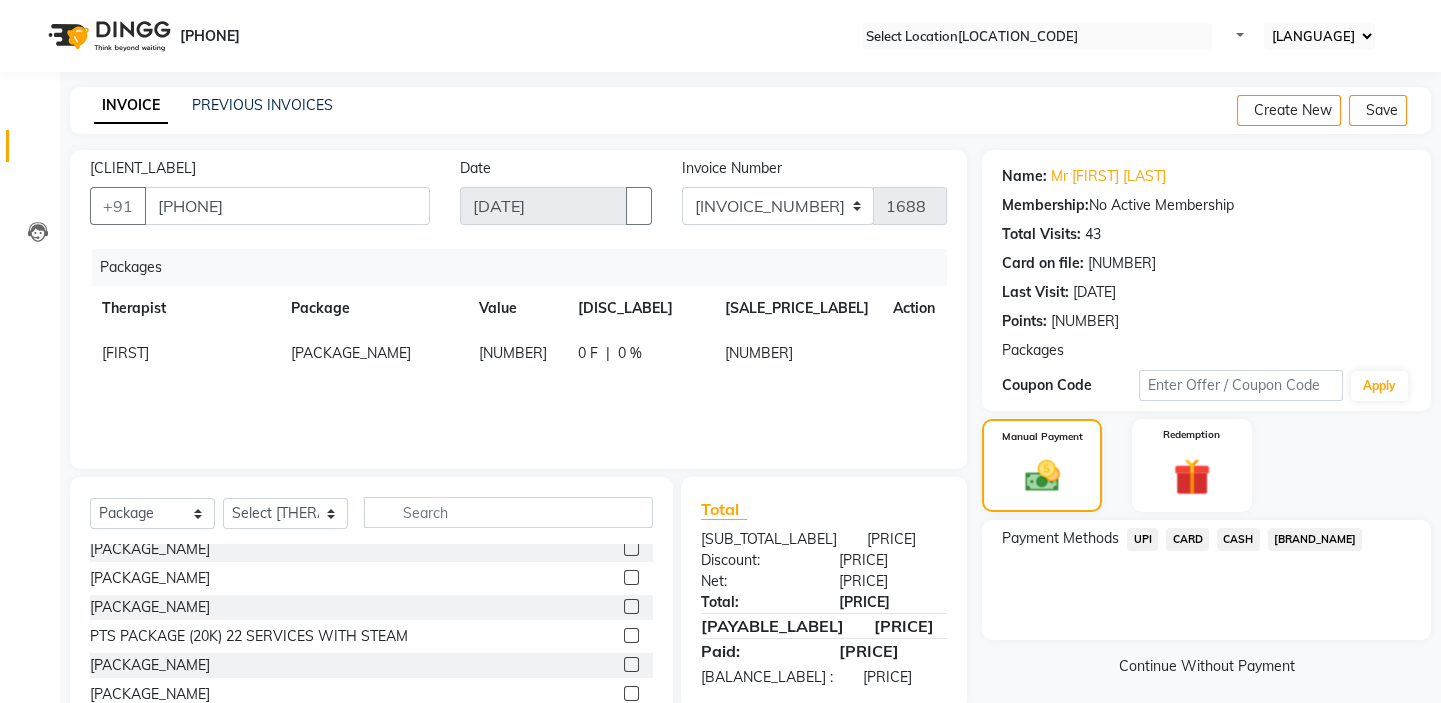 click on "UPI" at bounding box center [1142, 539] 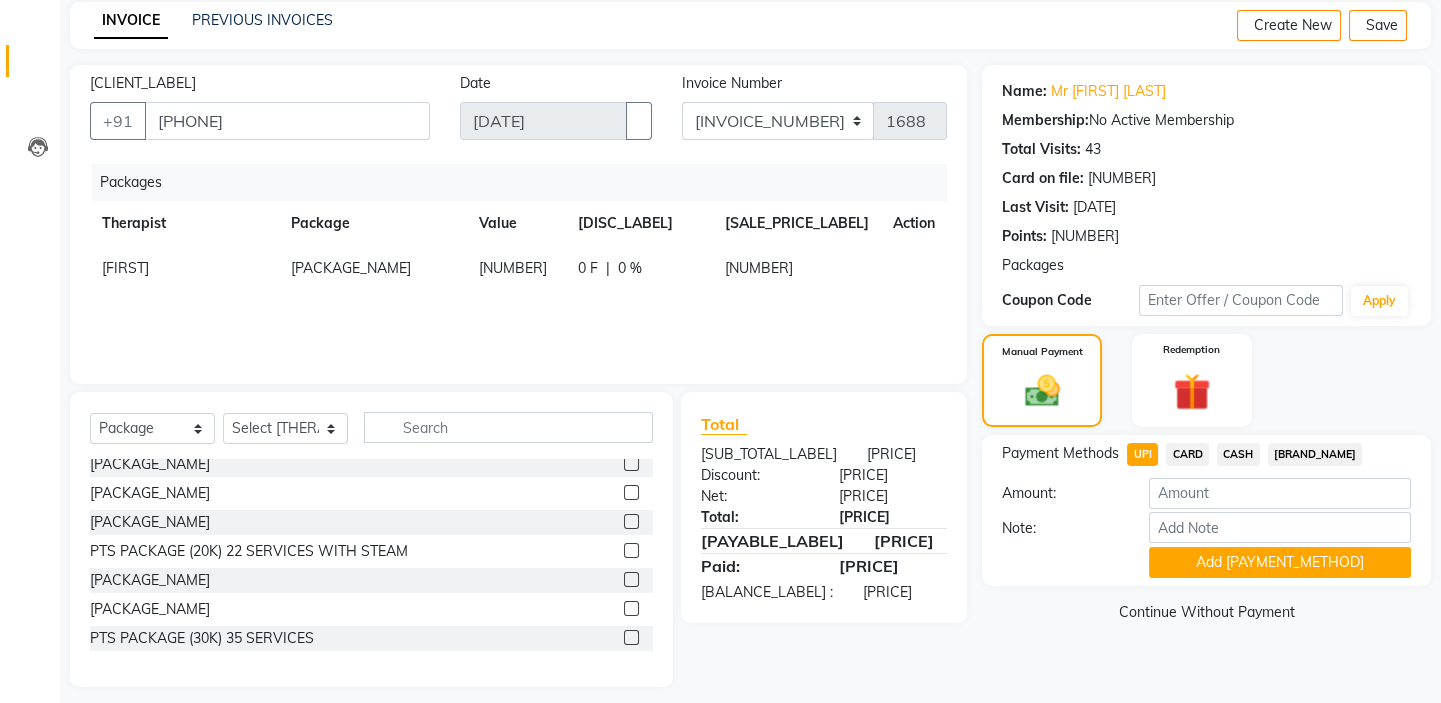 scroll, scrollTop: 99, scrollLeft: 0, axis: vertical 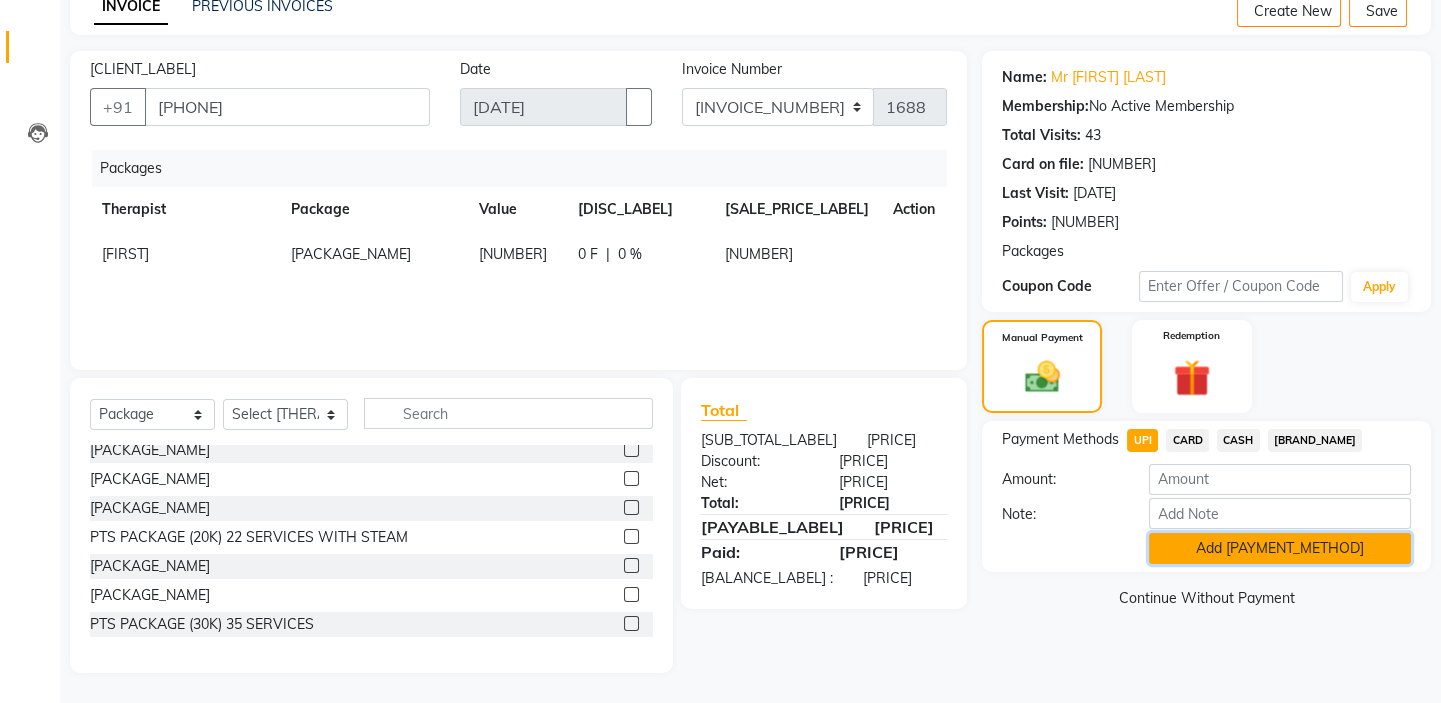 click on "Add [PAYMENT_METHOD]" at bounding box center [1280, 548] 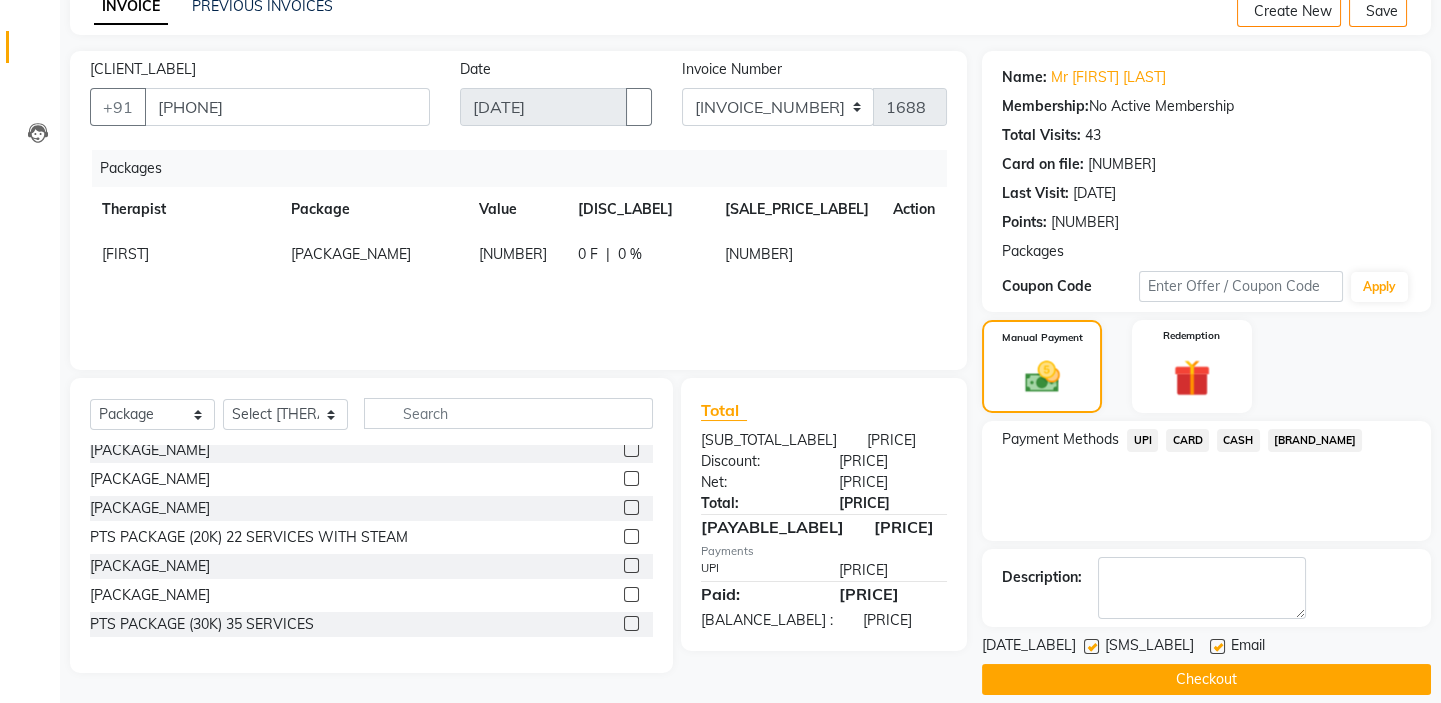 scroll, scrollTop: 123, scrollLeft: 0, axis: vertical 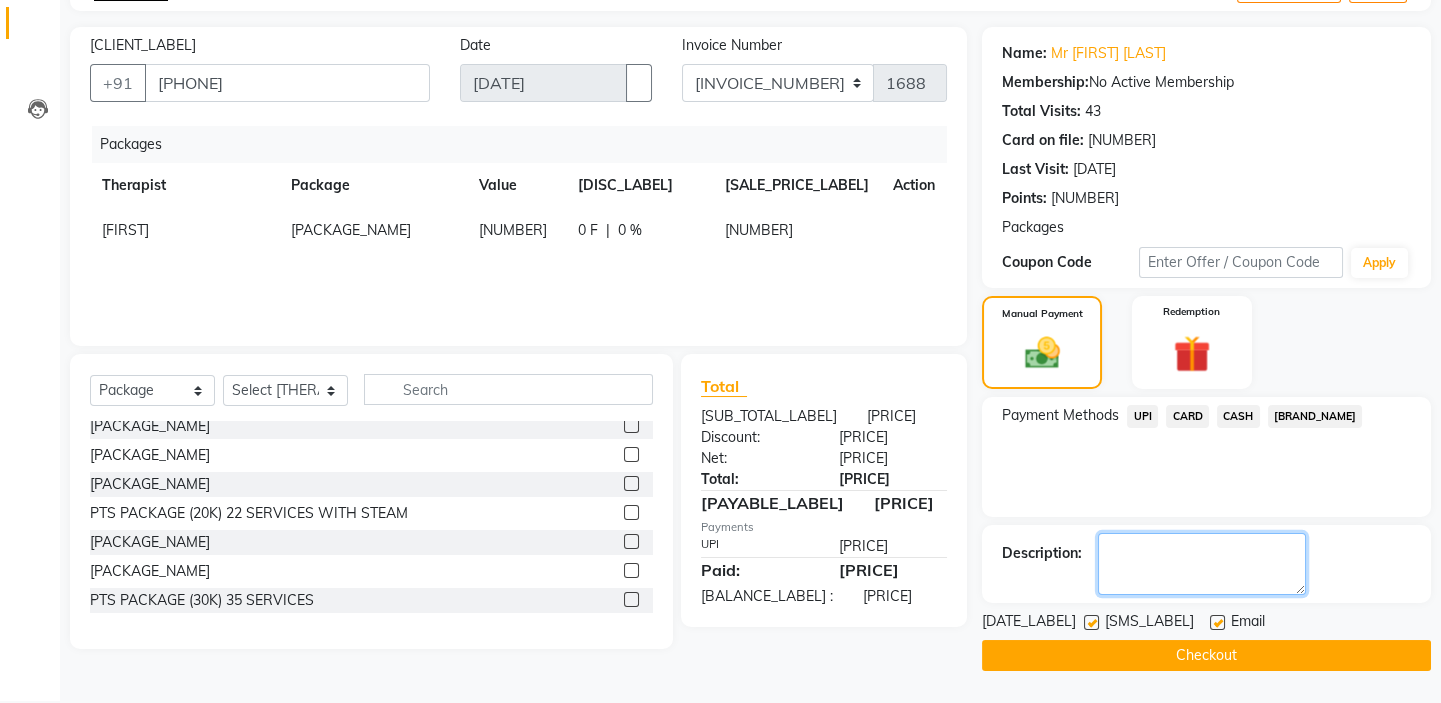 click at bounding box center [1202, 564] 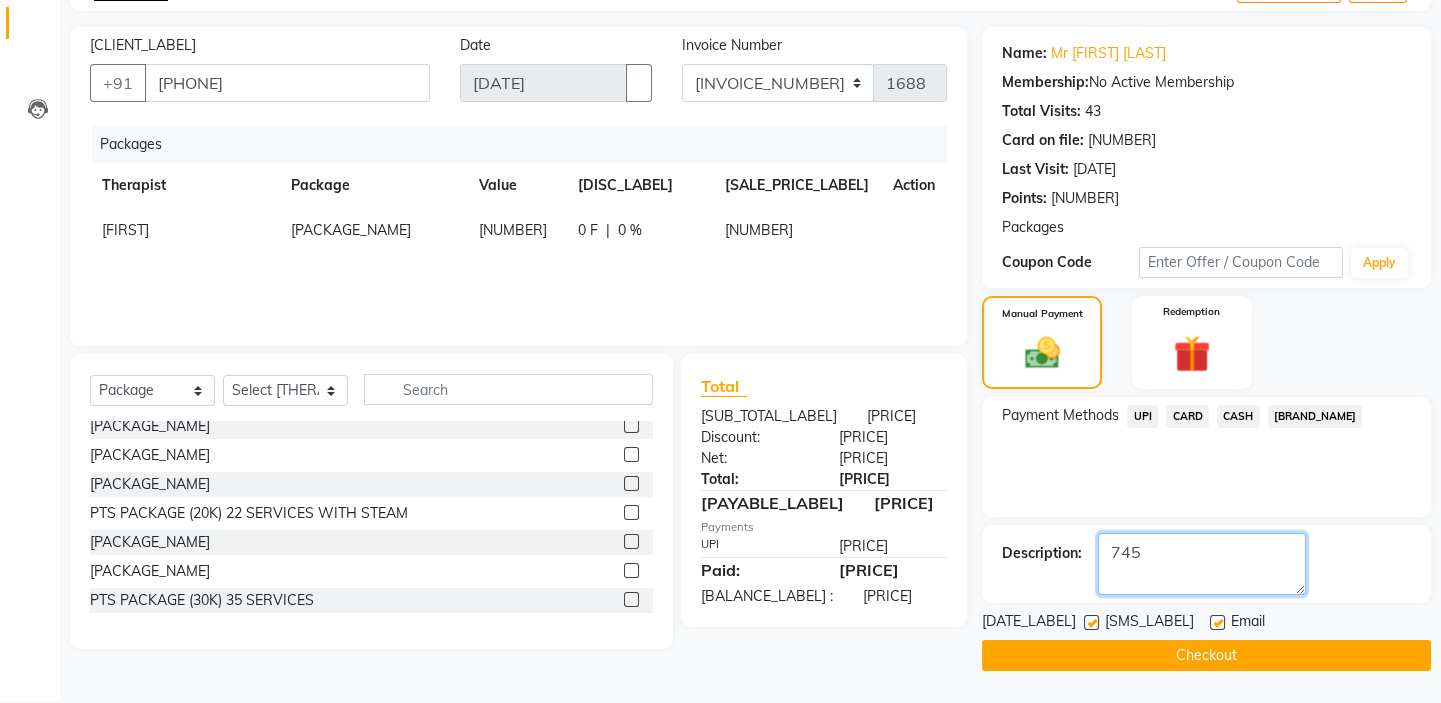 type on "745" 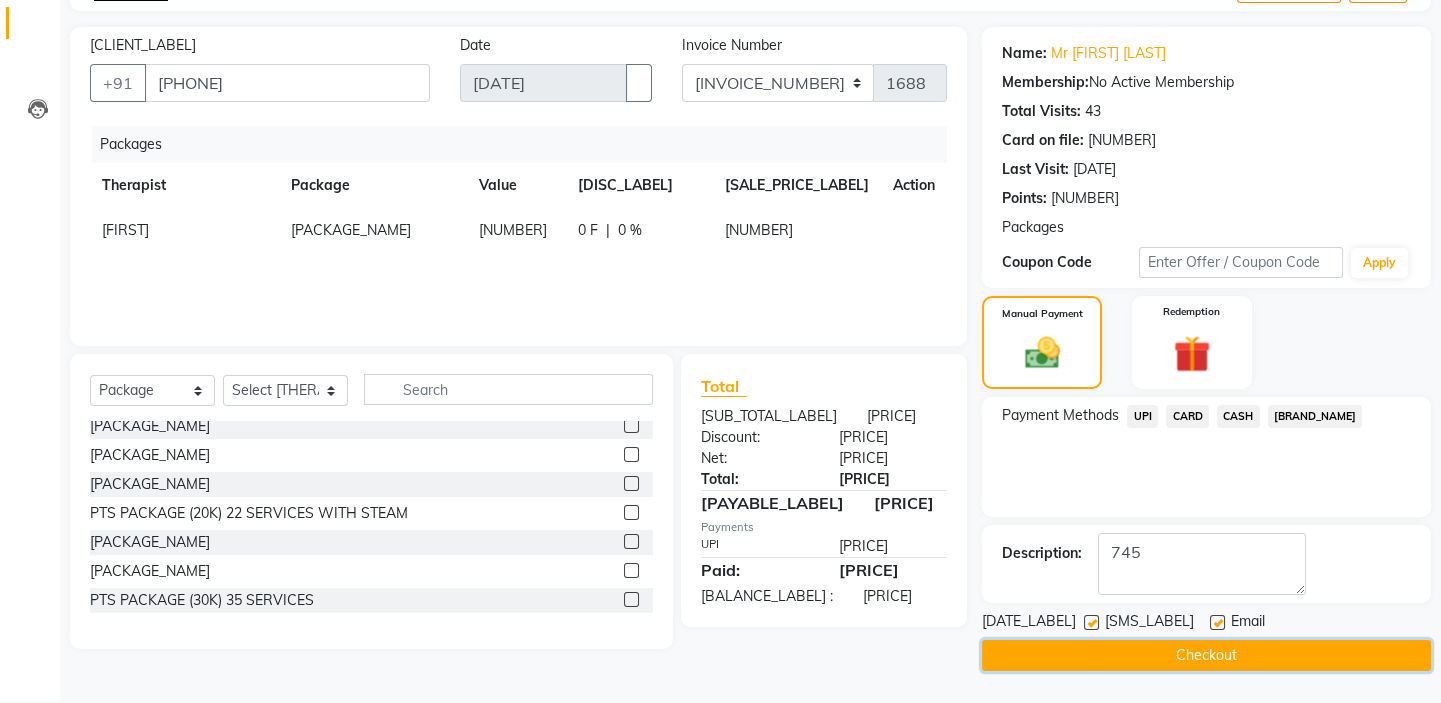 click on "Checkout" at bounding box center (1206, 655) 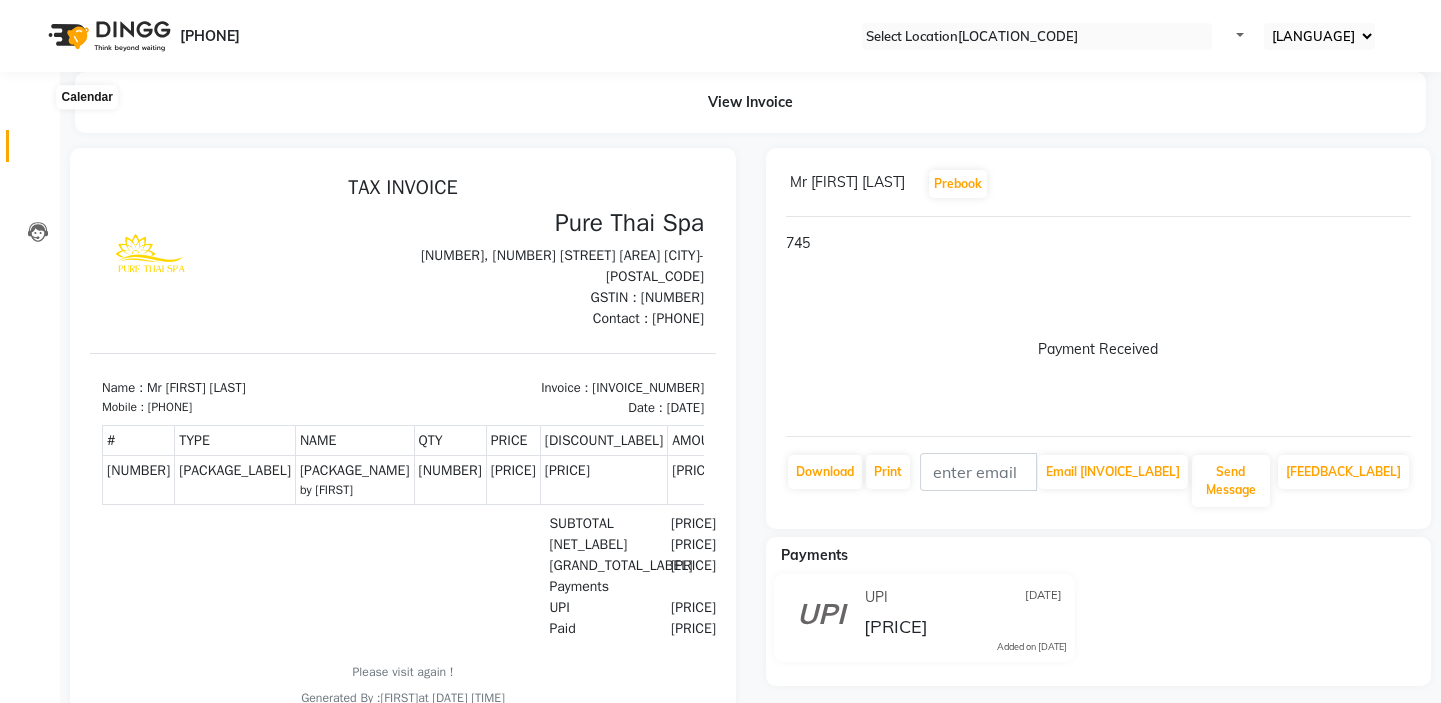 scroll, scrollTop: 0, scrollLeft: 0, axis: both 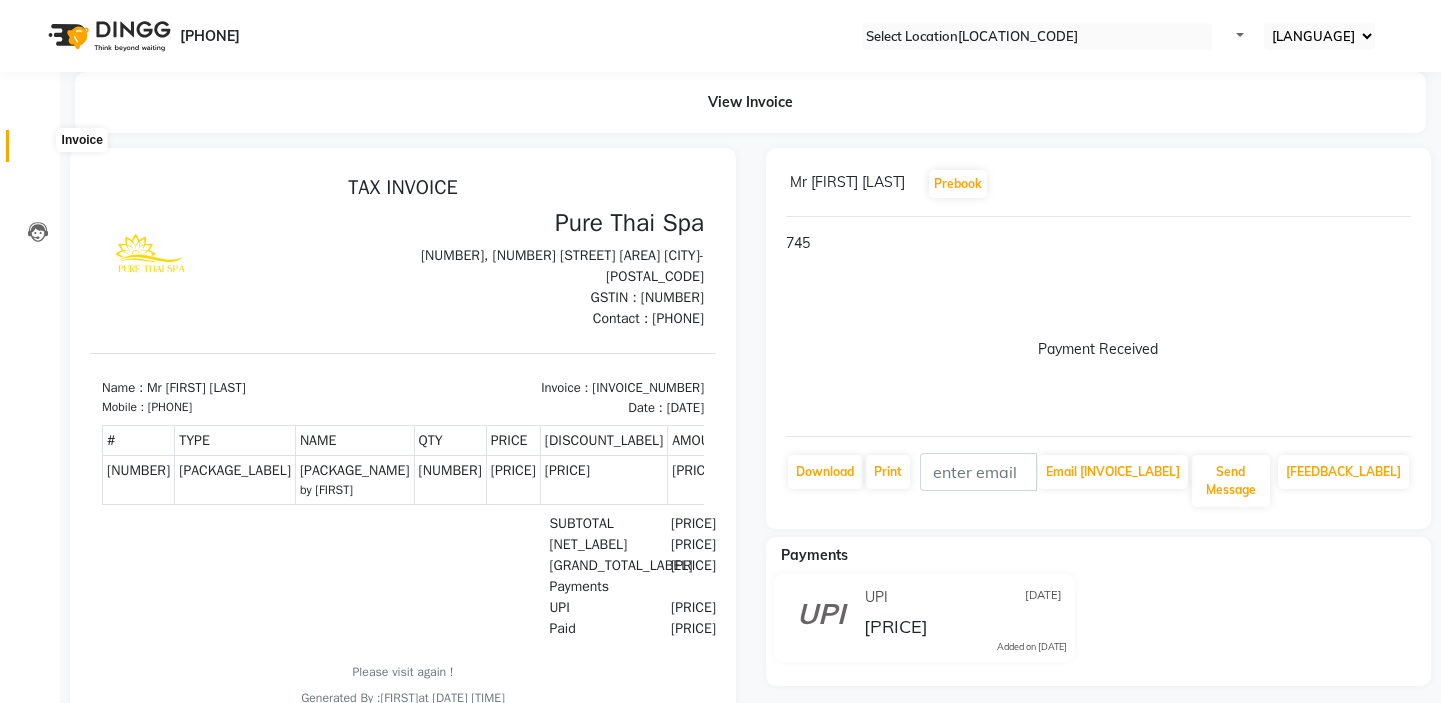 click at bounding box center [38, 151] 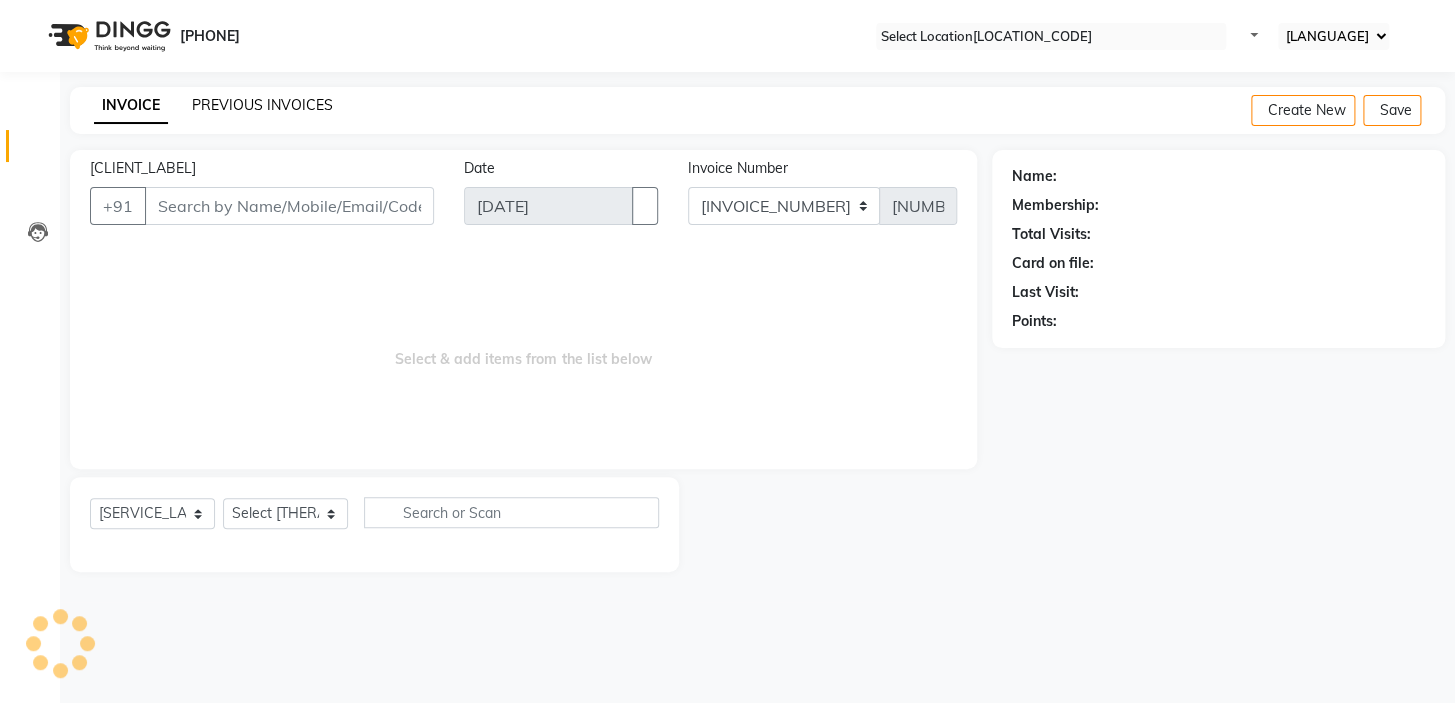 click on "PREVIOUS INVOICES" at bounding box center [262, 105] 